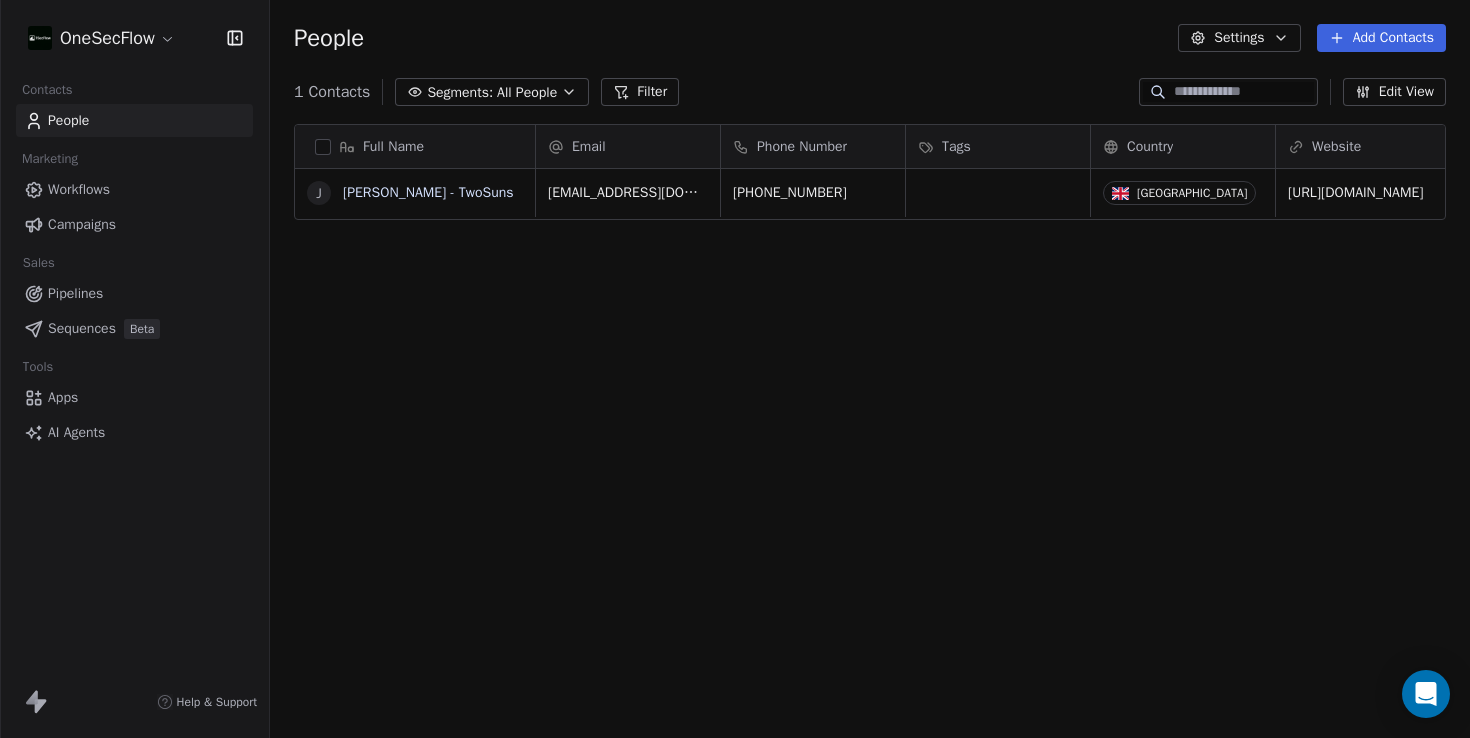 scroll, scrollTop: 0, scrollLeft: 0, axis: both 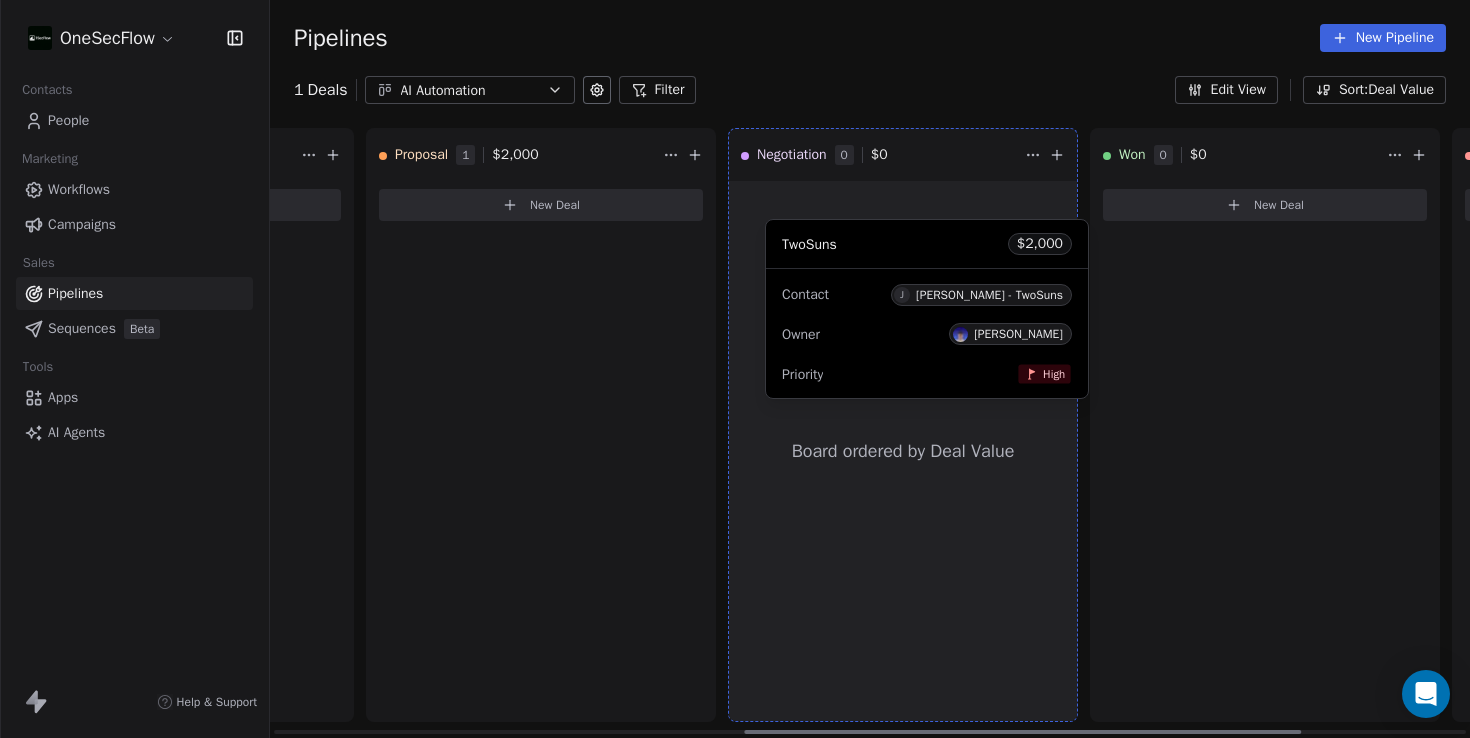 drag, startPoint x: 507, startPoint y: 209, endPoint x: 906, endPoint y: 248, distance: 400.9015 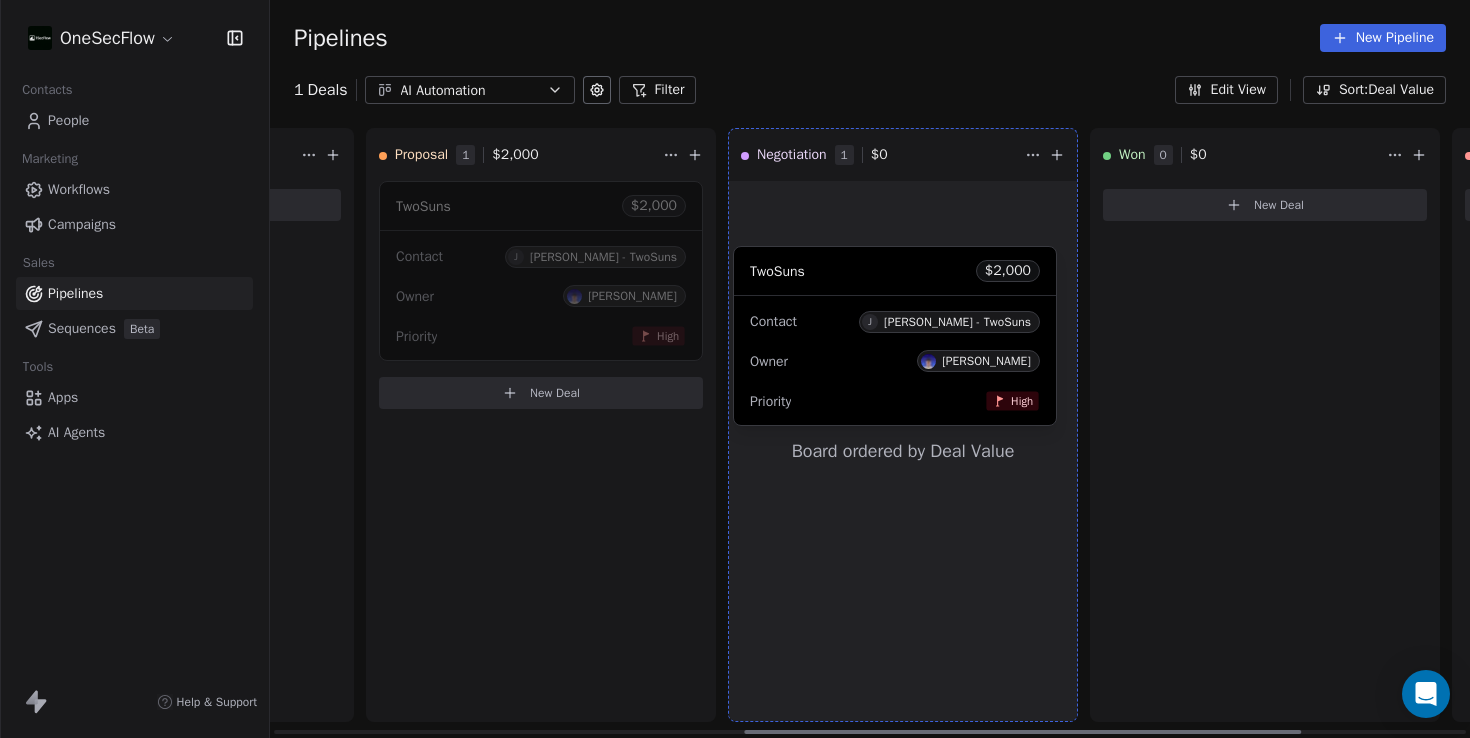drag, startPoint x: 532, startPoint y: 212, endPoint x: 519, endPoint y: 276, distance: 65.30697 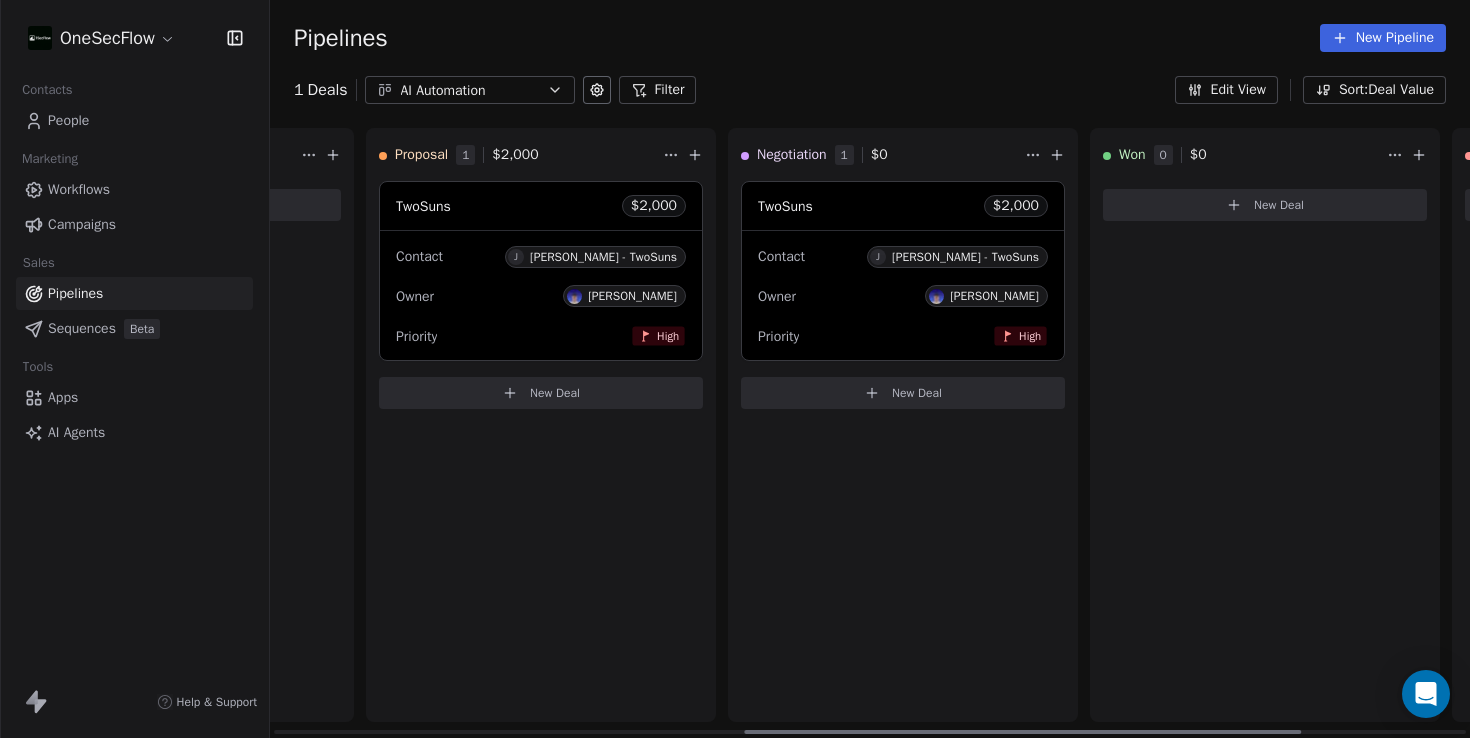 click on "TwoSuns $ 2,000" at bounding box center [541, 206] 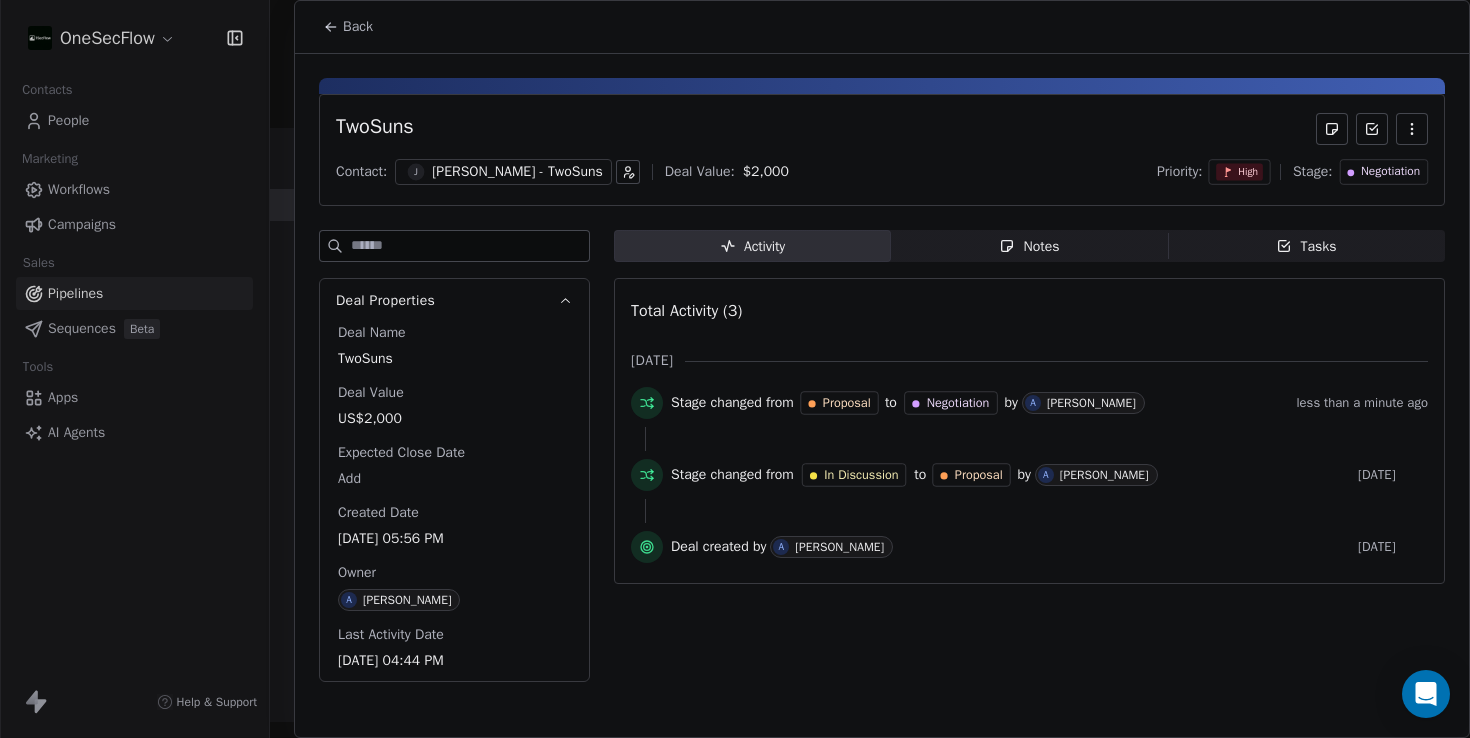 click 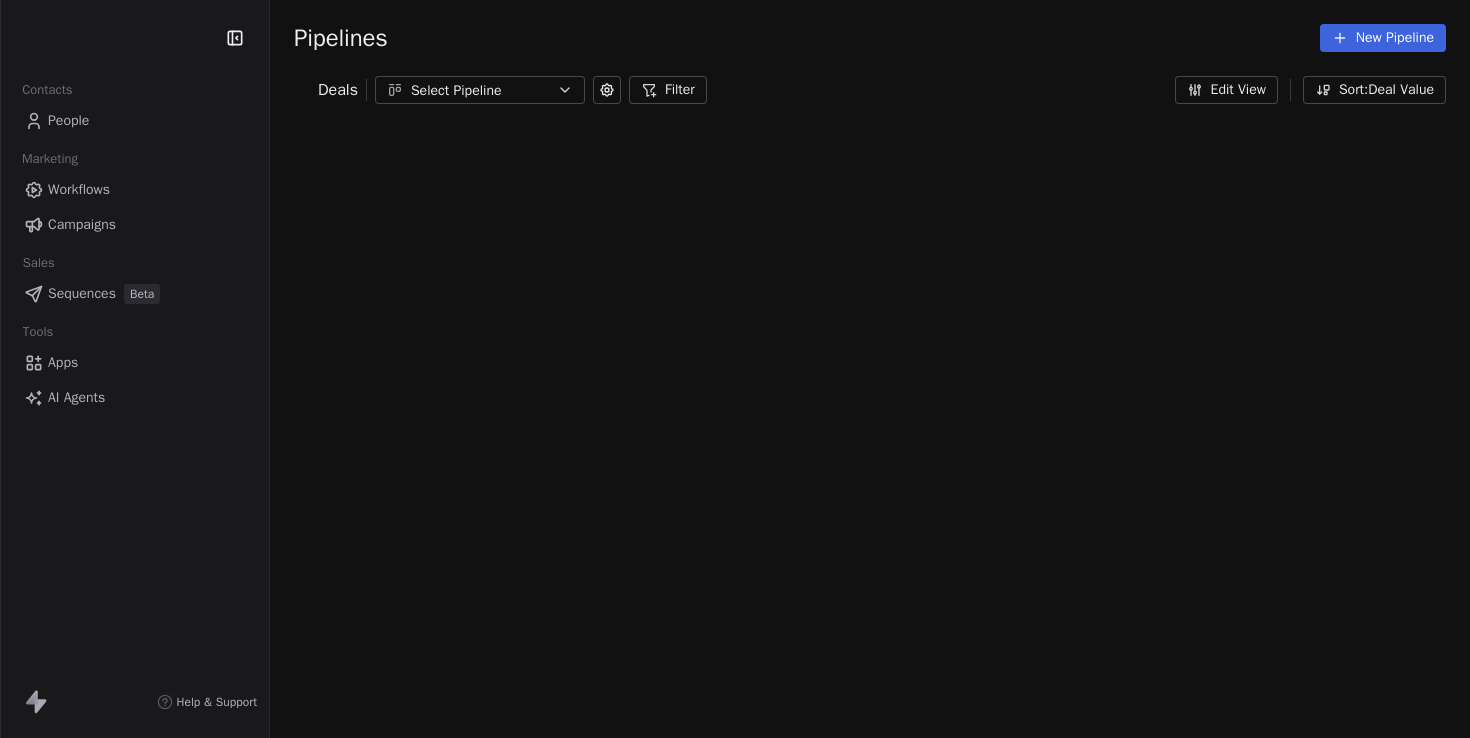 scroll, scrollTop: 0, scrollLeft: 0, axis: both 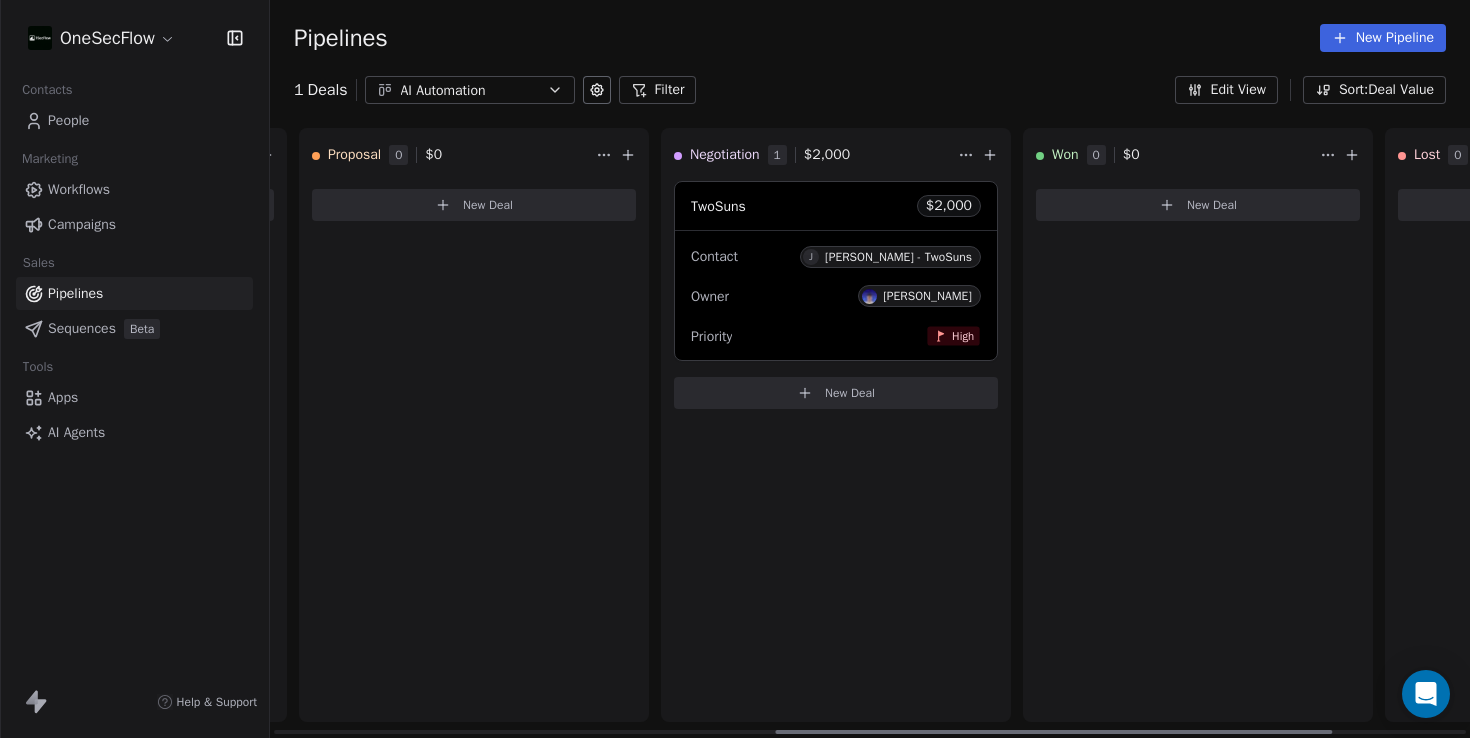 click on "TwoSuns $ 2,000" at bounding box center (836, 206) 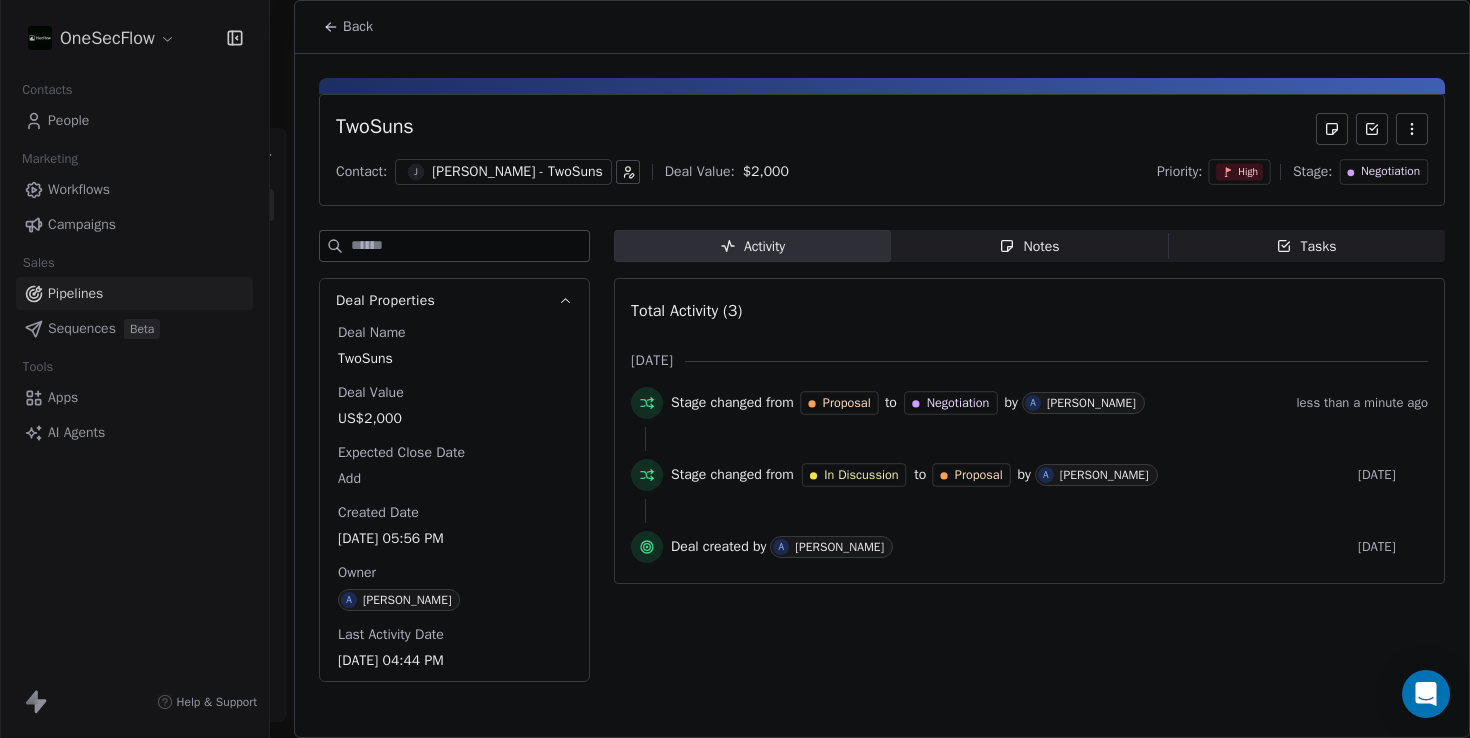 click on "OneSecFlow Contacts People Marketing Workflows Campaigns Sales Pipelines Sequences Beta Tools Apps AI Agents Help & Support Pipelines  New Pipeline 1 Deals AI Automation Filter  Edit View Sort:  Deal Value New Lead 0 $ 0 New Deal Qualified 0 $ 0 New Deal In Discussion 0 $ 0 New Deal Proposal 0 $ 0 New Deal Negotiation 1 $ 2,000 TwoSuns $ 2,000 Contact [PERSON_NAME] - TwoSuns Owner [PERSON_NAME] Priority High New Deal Won 0 $ 0 New Deal Lost 0 $ 0 New Deal
To pick up a draggable item, press the space bar.
While dragging, use the arrow keys to move the item.
Press space again to drop the item in its new position, or press escape to cancel.
Back TwoSuns Contact: [PERSON_NAME] - TwoSuns Deal Value: $ 2,000 Priority: High Stage: Negotiation Deal Properties Deal Name TwoSuns Deal Value US$2,000 Expected Close Date Add Created Date [DATE] 05:56 PM Owner A [PERSON_NAME] Last Activity Date [DATE] 04:44 PM Activity Activity   Notes   Notes Tasks Tasks Total Activity (3) [DATE] to by" at bounding box center (735, 369) 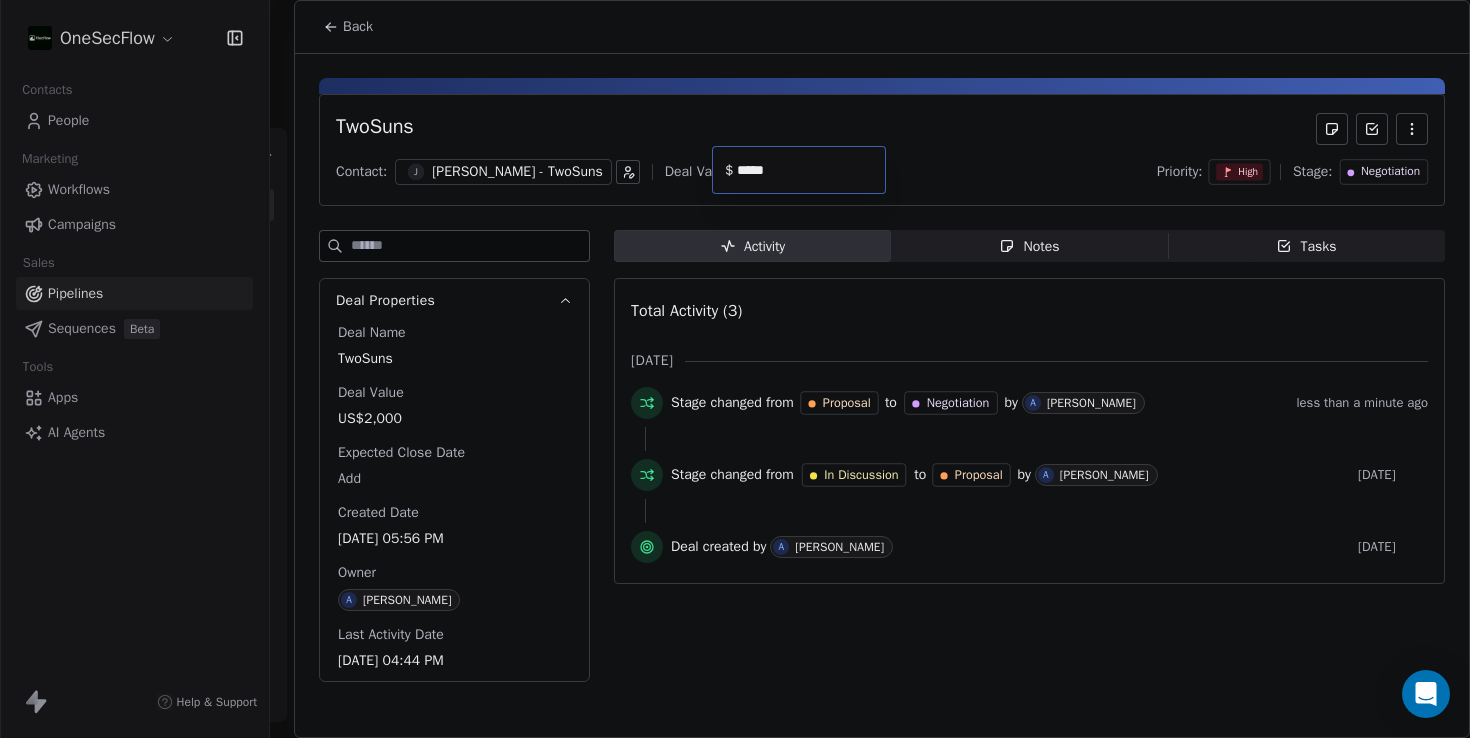 click on "*****" at bounding box center [807, 170] 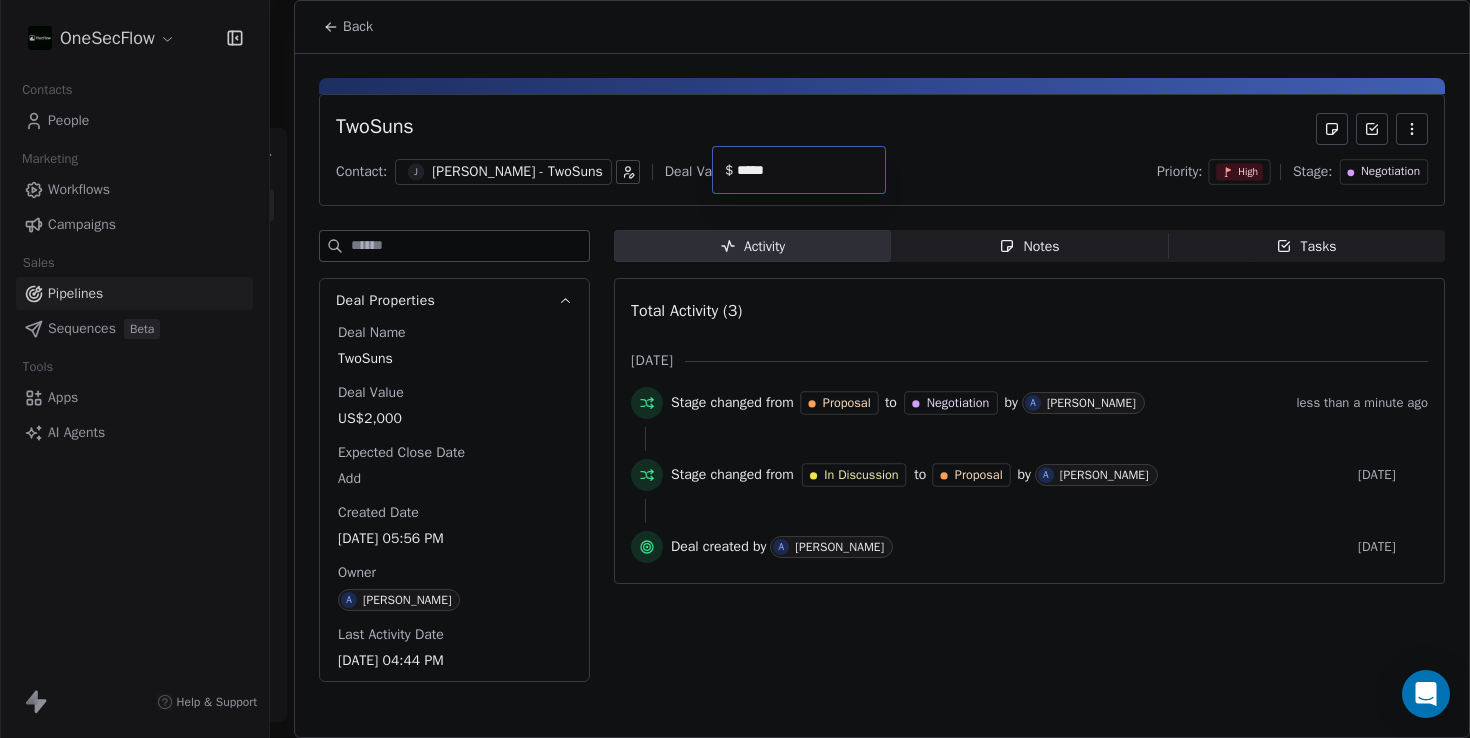 type on "*****" 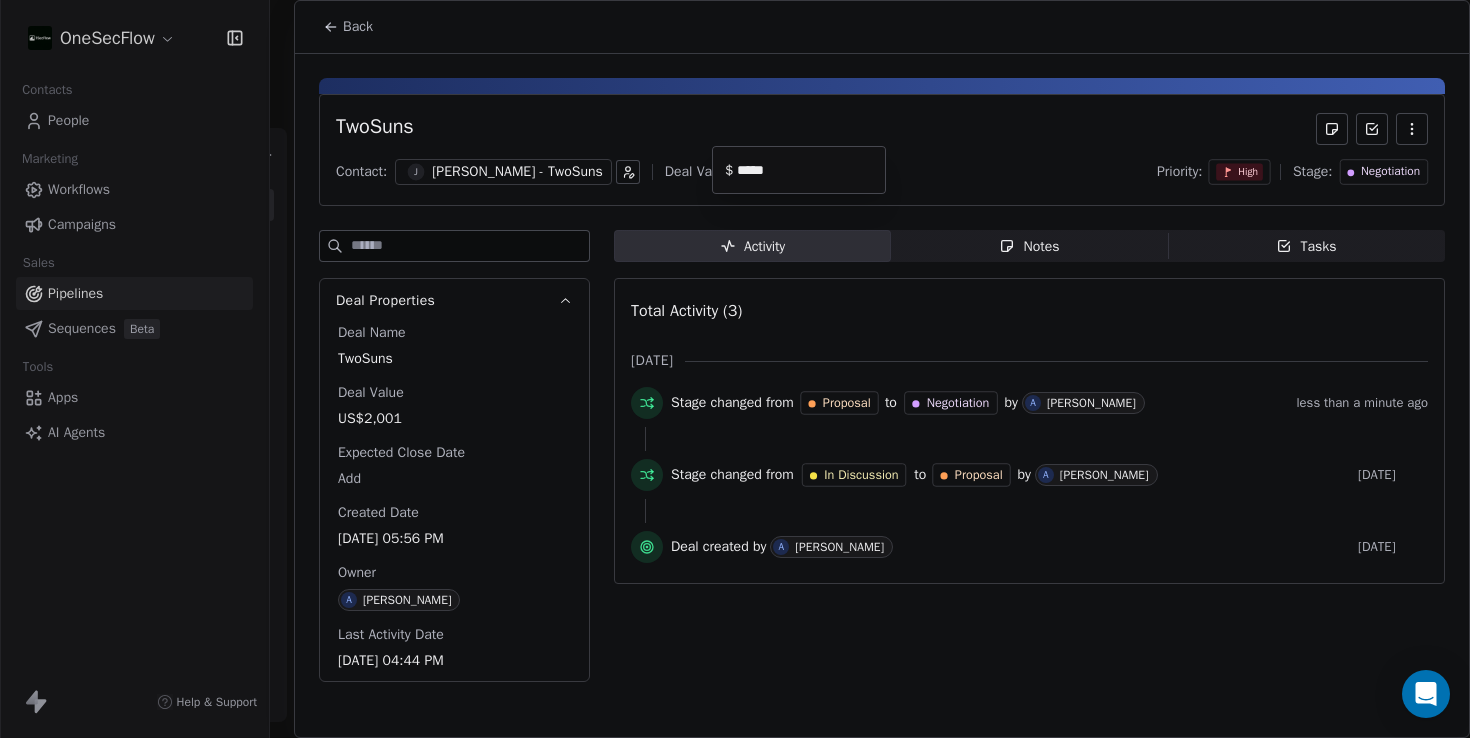 click on "OneSecFlow Contacts People Marketing Workflows Campaigns Sales Pipelines Sequences Beta Tools Apps AI Agents Help & Support Pipelines  New Pipeline 1 Deals AI Automation Filter  Edit View Sort:  Deal Value New Lead 0 $ 0 New Deal Qualified 0 $ 0 New Deal In Discussion 0 $ 0 New Deal Proposal 0 $ 0 New Deal Negotiation 1 $ 2,000 TwoSuns $ 2,000 Contact [PERSON_NAME] - TwoSuns Owner [PERSON_NAME] Priority High New Deal Won 0 $ 0 New Deal Lost 0 $ 0 New Deal
To pick up a draggable item, press the space bar.
While dragging, use the arrow keys to move the item.
Press space again to drop the item in its new position, or press escape to cancel.
Back TwoSuns Contact: [PERSON_NAME] - TwoSuns Deal Value: $ 2,001 Priority: High Stage: Negotiation Deal Properties Deal Name TwoSuns Deal Value US$2,001 Expected Close Date Add Created Date [DATE] 05:56 PM Owner A [PERSON_NAME] Last Activity Date [DATE] 04:44 PM Activity Activity   Notes   Notes Tasks Tasks Total Activity (3) [DATE] to by" at bounding box center (735, 369) 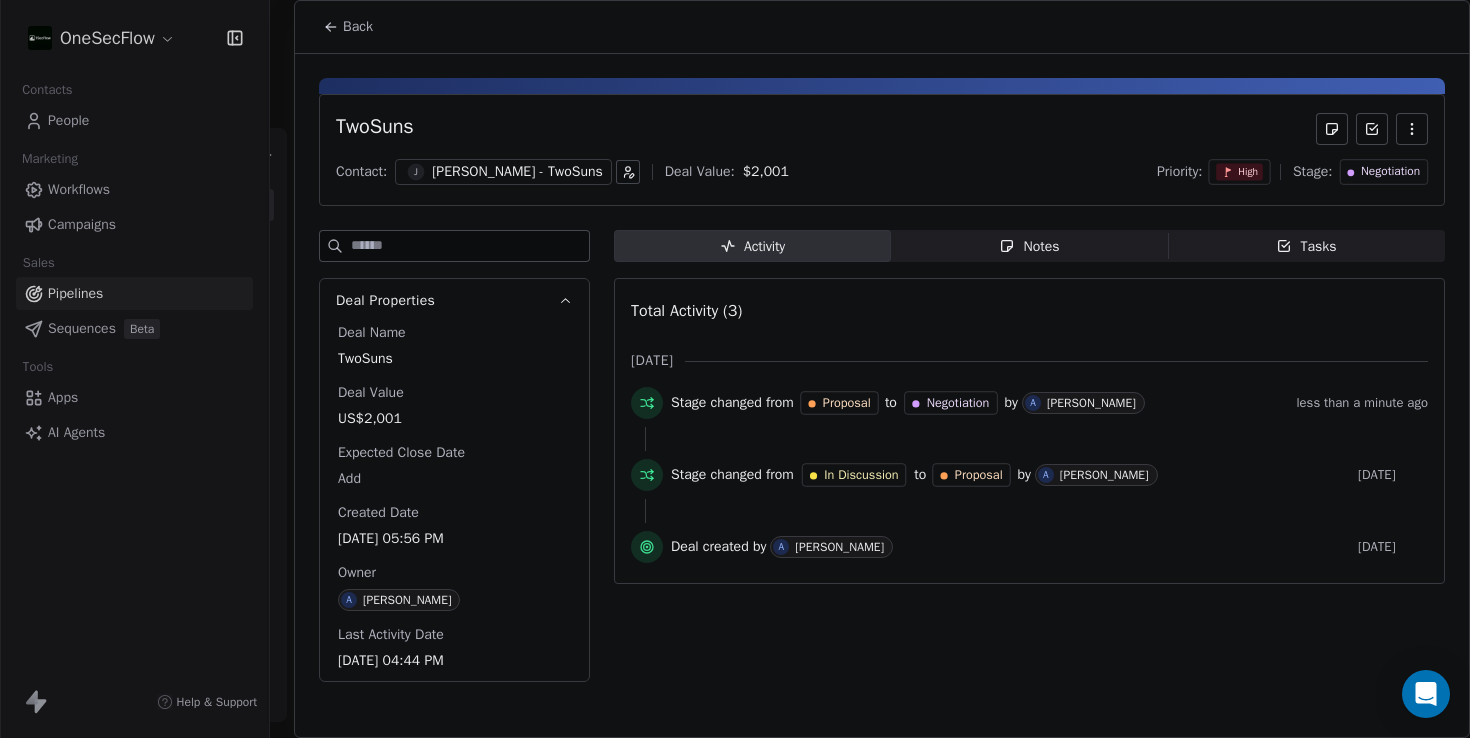 click on "Contact: [PERSON_NAME] - TwoSuns Deal Value: $ 2,001 Priority: High Stage: Negotiation" at bounding box center (882, 172) 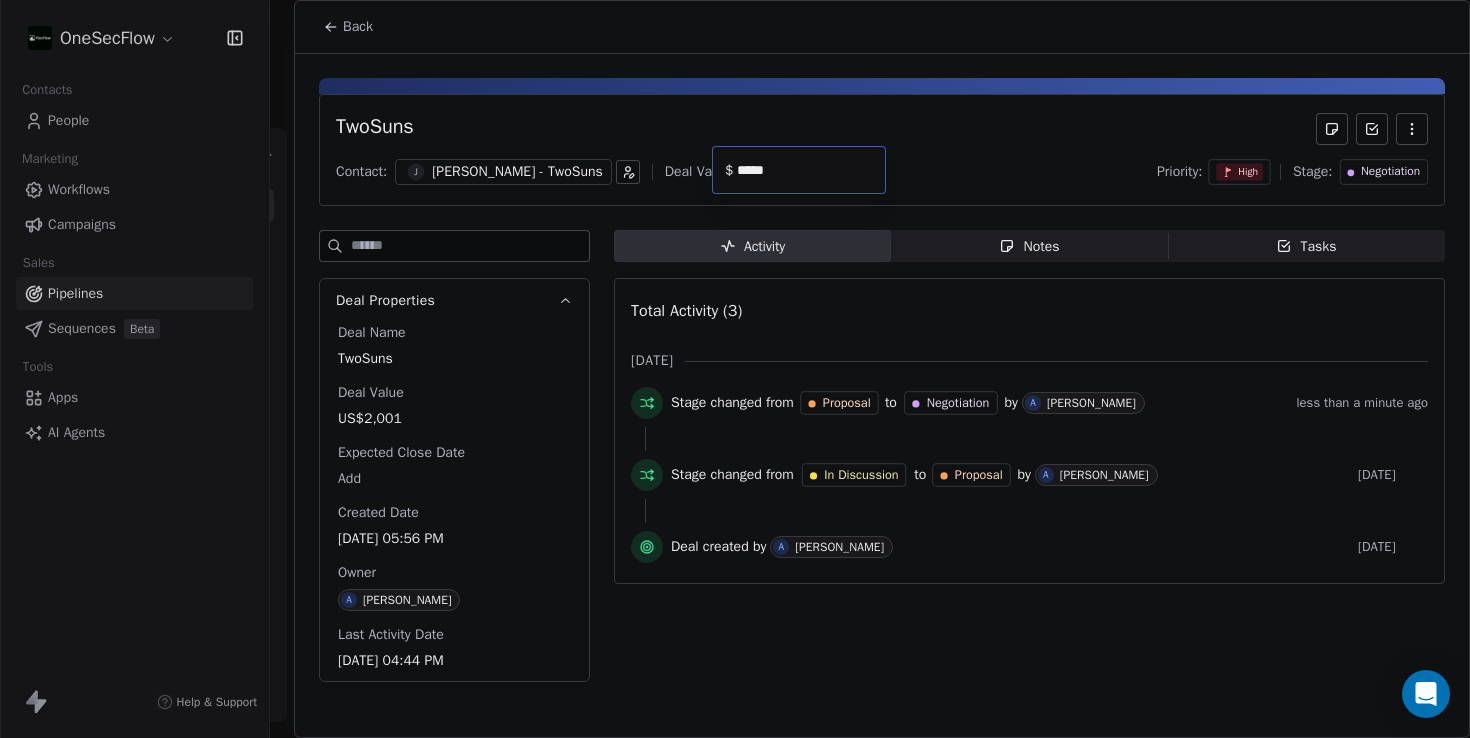 type on "*****" 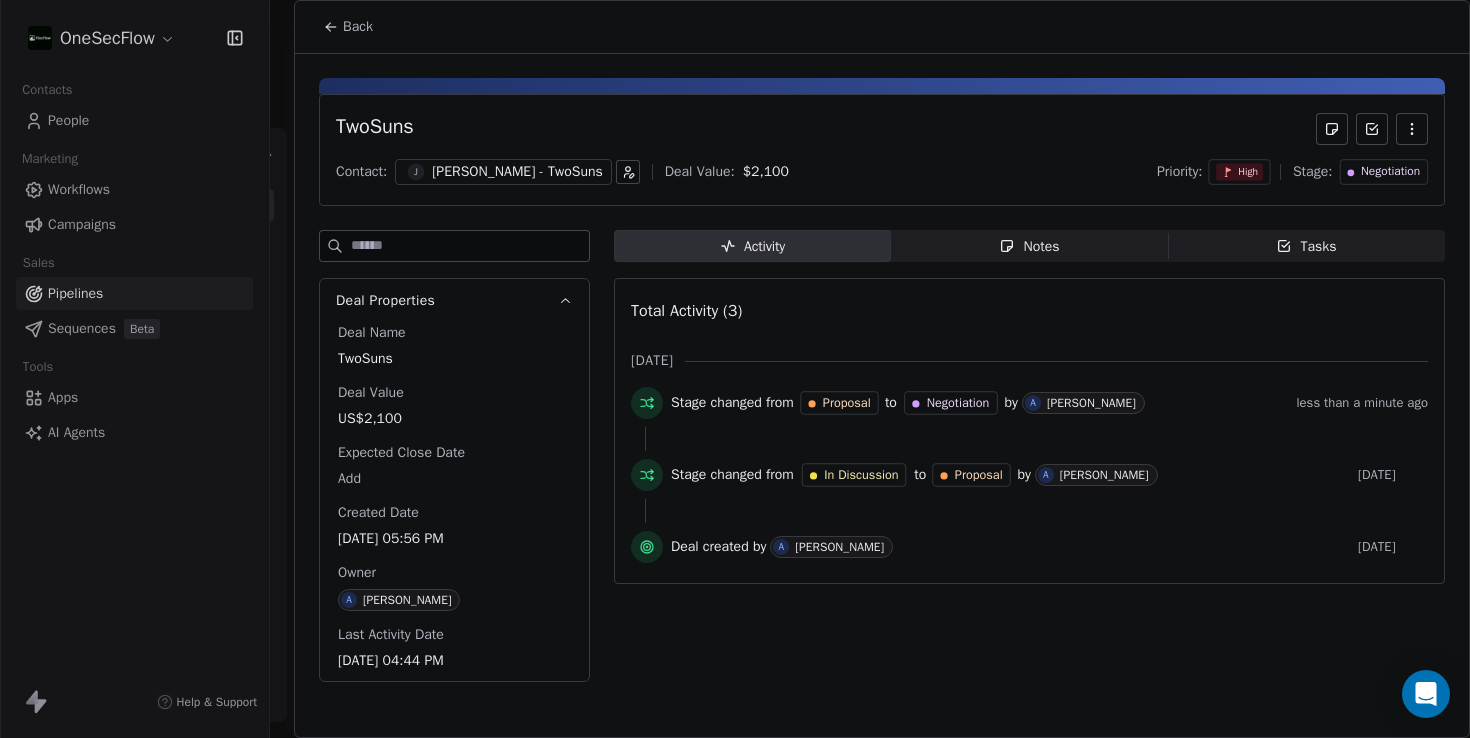 click on "Back" at bounding box center [348, 27] 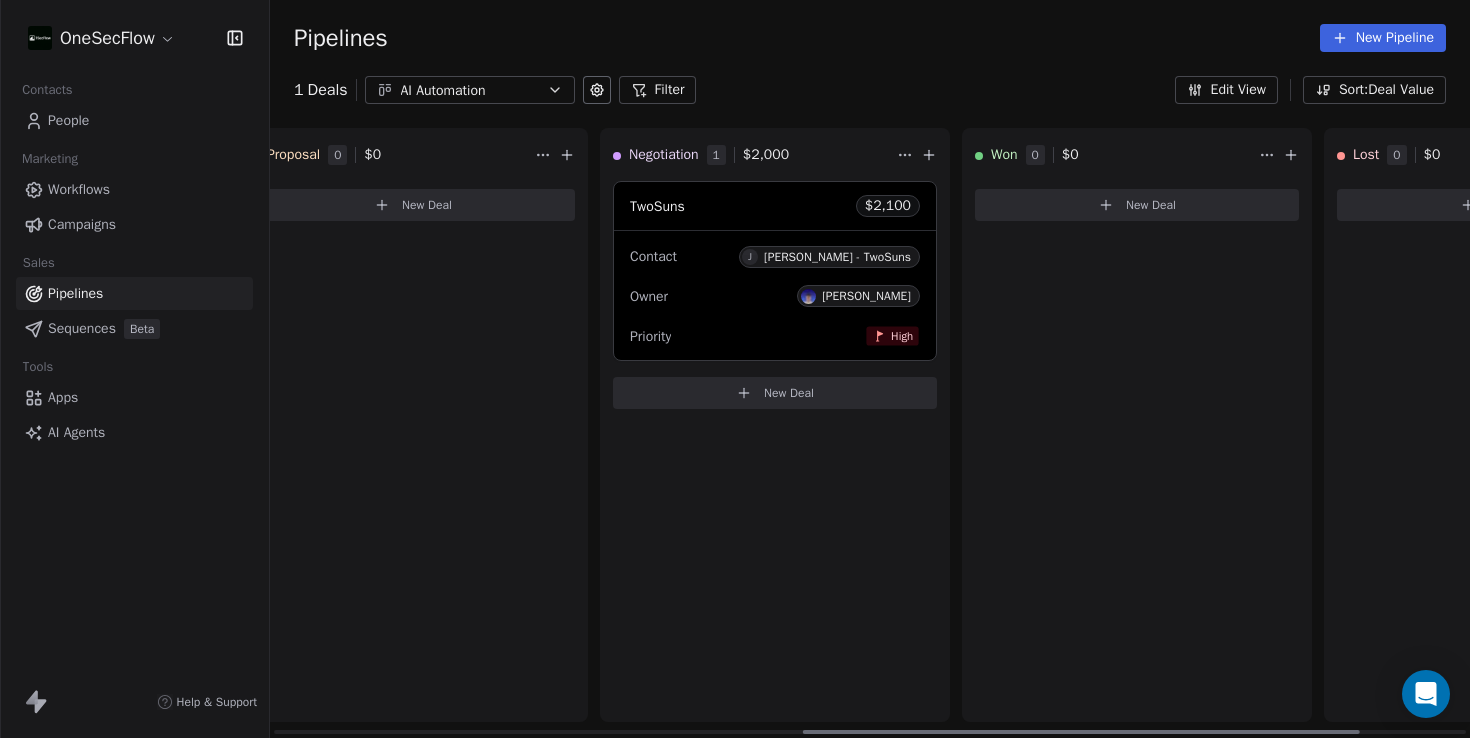 scroll, scrollTop: 0, scrollLeft: 1140, axis: horizontal 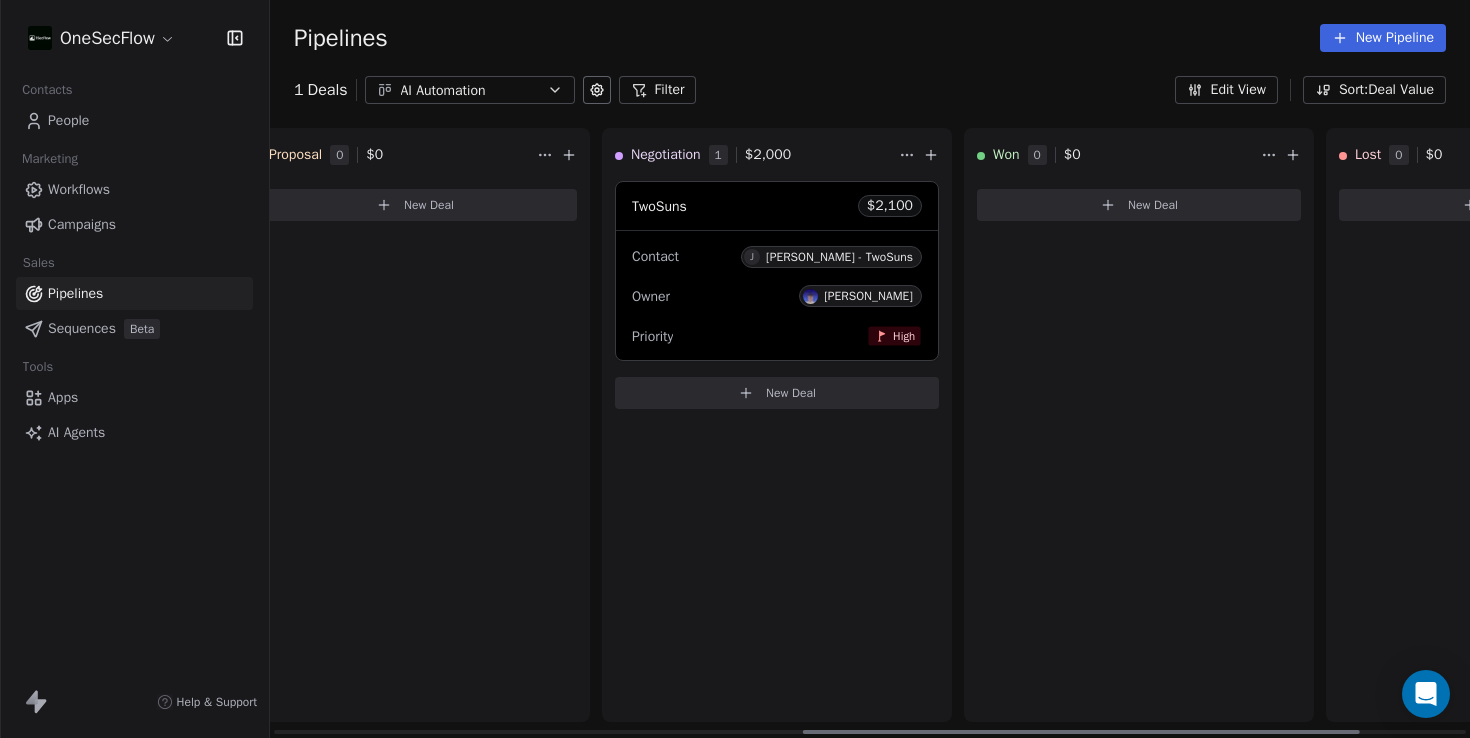 click on "OneSecFlow Contacts People Marketing Workflows Campaigns Sales Pipelines Sequences Beta Tools Apps AI Agents Help & Support Pipelines  New Pipeline 1 Deals AI Automation Filter  Edit View Sort:  Deal Value New Lead 0 $ 0 New Deal Qualified 0 $ 0 New Deal In Discussion 0 $ 0 New Deal Proposal 0 $ 0 New Deal Negotiation 1 $ 2,000 TwoSuns $ 2,100 Contact J [PERSON_NAME] - TwoSuns Owner [PERSON_NAME] Priority High New Deal Won 0 $ 0 New Deal Lost 0 $ 0 New Deal
To pick up a draggable item, press the space bar.
While dragging, use the arrow keys to move the item.
Press space again to drop the item in its new position, or press escape to cancel." at bounding box center [735, 369] 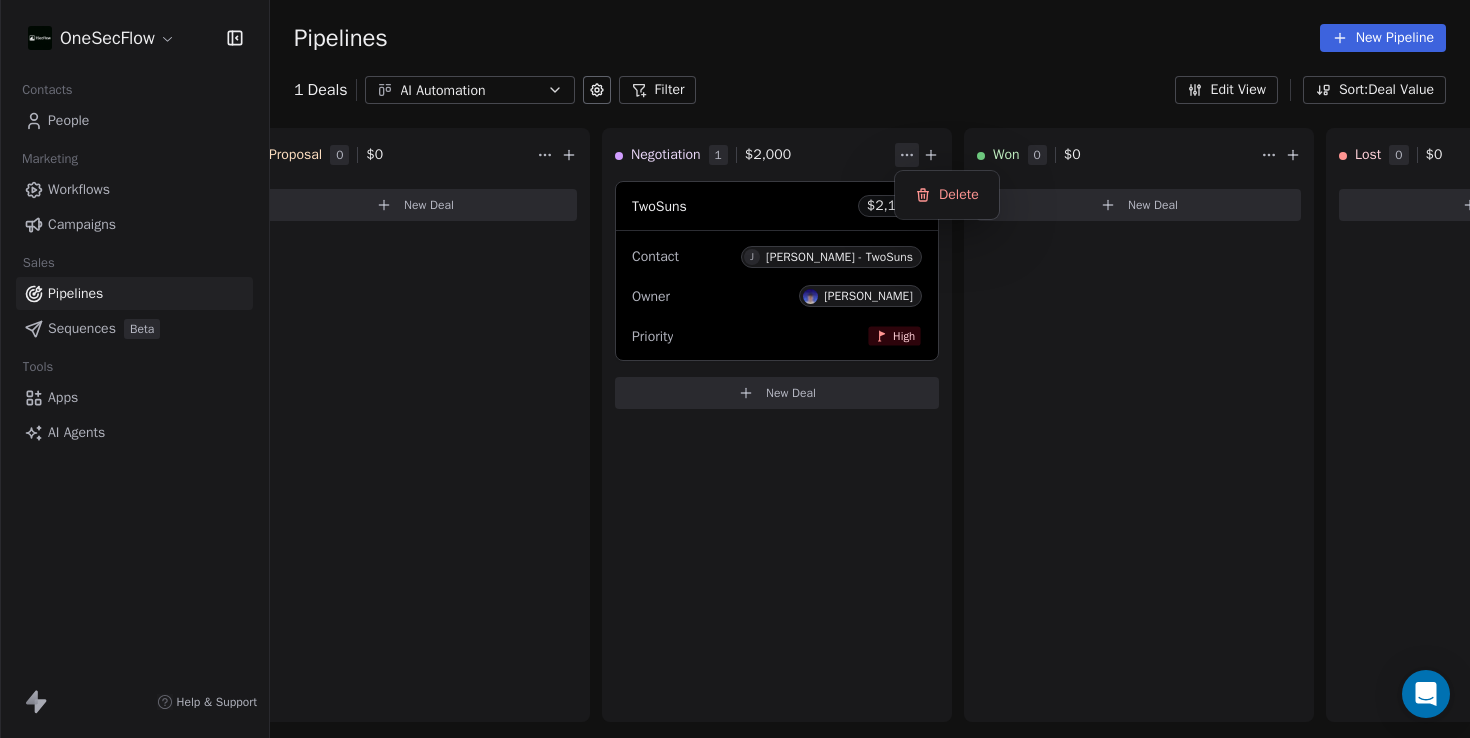 click on "OneSecFlow Contacts People Marketing Workflows Campaigns Sales Pipelines Sequences Beta Tools Apps AI Agents Help & Support Pipelines  New Pipeline 1 Deals AI Automation Filter  Edit View Sort:  Deal Value New Lead 0 $ 0 New Deal Qualified 0 $ 0 New Deal In Discussion 0 $ 0 New Deal Proposal 0 $ 0 New Deal Negotiation 1 $ 2,000 TwoSuns $ 2,100 Contact J [PERSON_NAME] - TwoSuns Owner [PERSON_NAME] Priority High New Deal Won 0 $ 0 New Deal Lost 0 $ 0 New Deal
To pick up a draggable item, press the space bar.
While dragging, use the arrow keys to move the item.
Press space again to drop the item in its new position, or press escape to cancel.
[GEOGRAPHIC_DATA]" at bounding box center [735, 369] 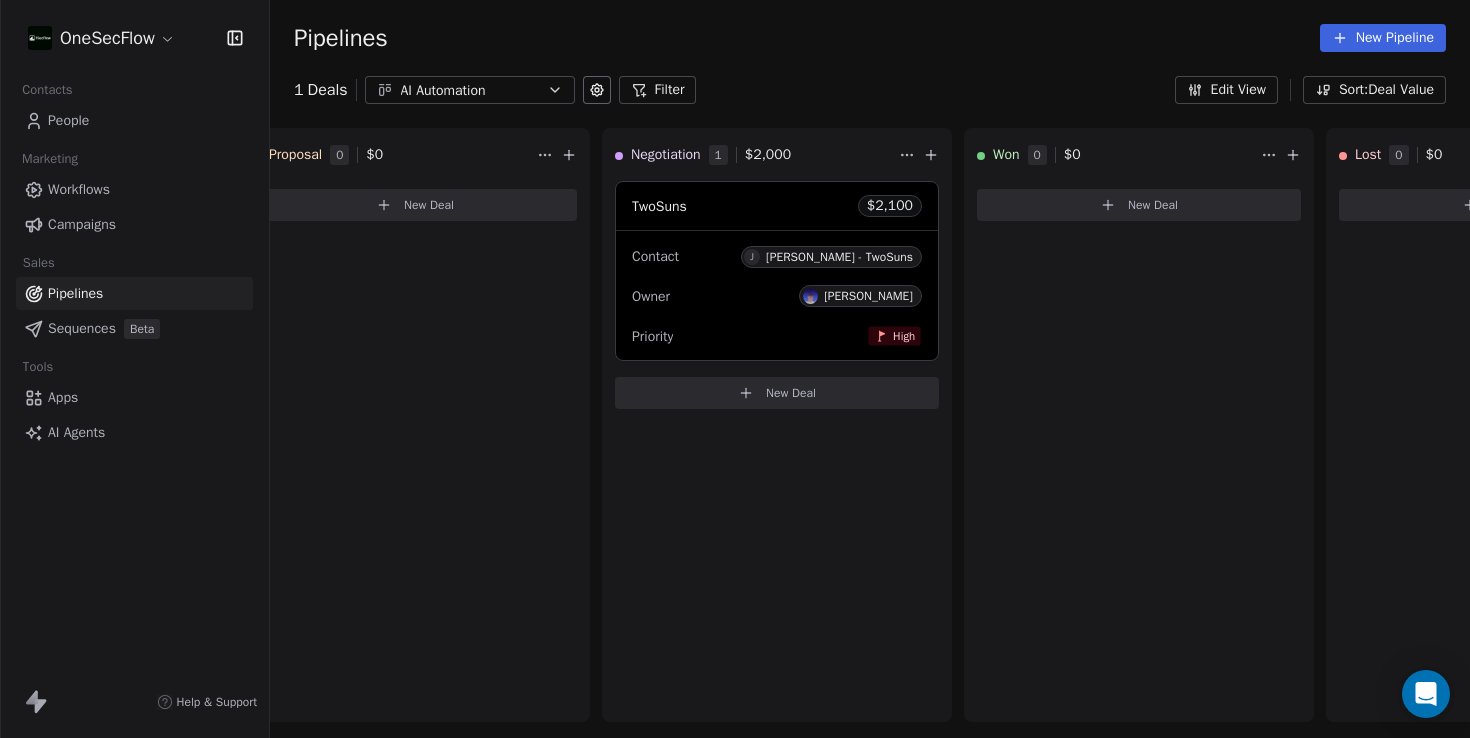 click on "Pipelines  New Pipeline" at bounding box center (870, 38) 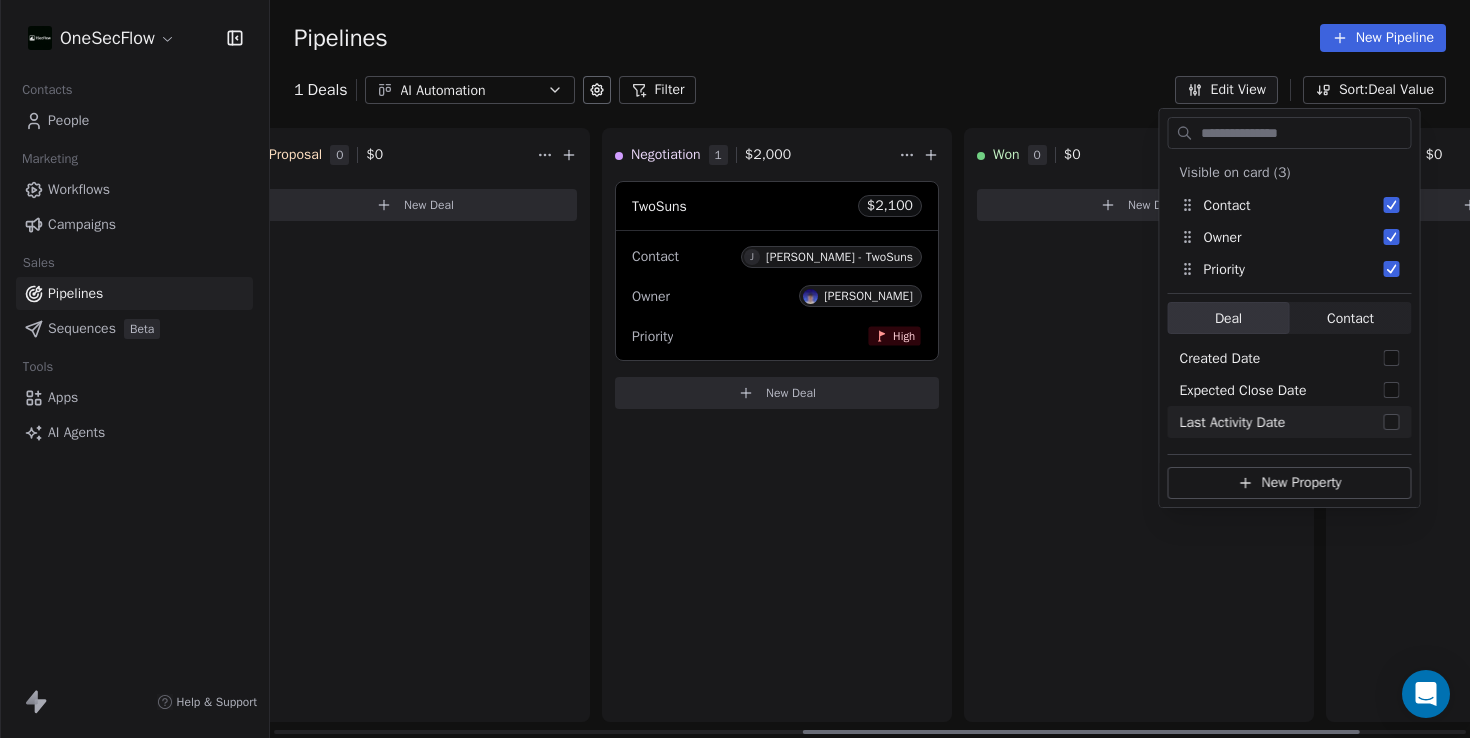 click on "New Lead 0 $ 0 New Deal Qualified 0 $ 0 New Deal In Discussion 0 $ 0 New Deal Proposal 0 $ 0 New Deal Negotiation 1 $ 2,000 TwoSuns $ 2,100 Contact J [PERSON_NAME] - TwoSuns Owner [PERSON_NAME] Priority High New Deal Won 0 $ 0 New Deal Lost 0 $ 0 New Deal" at bounding box center [415, 433] 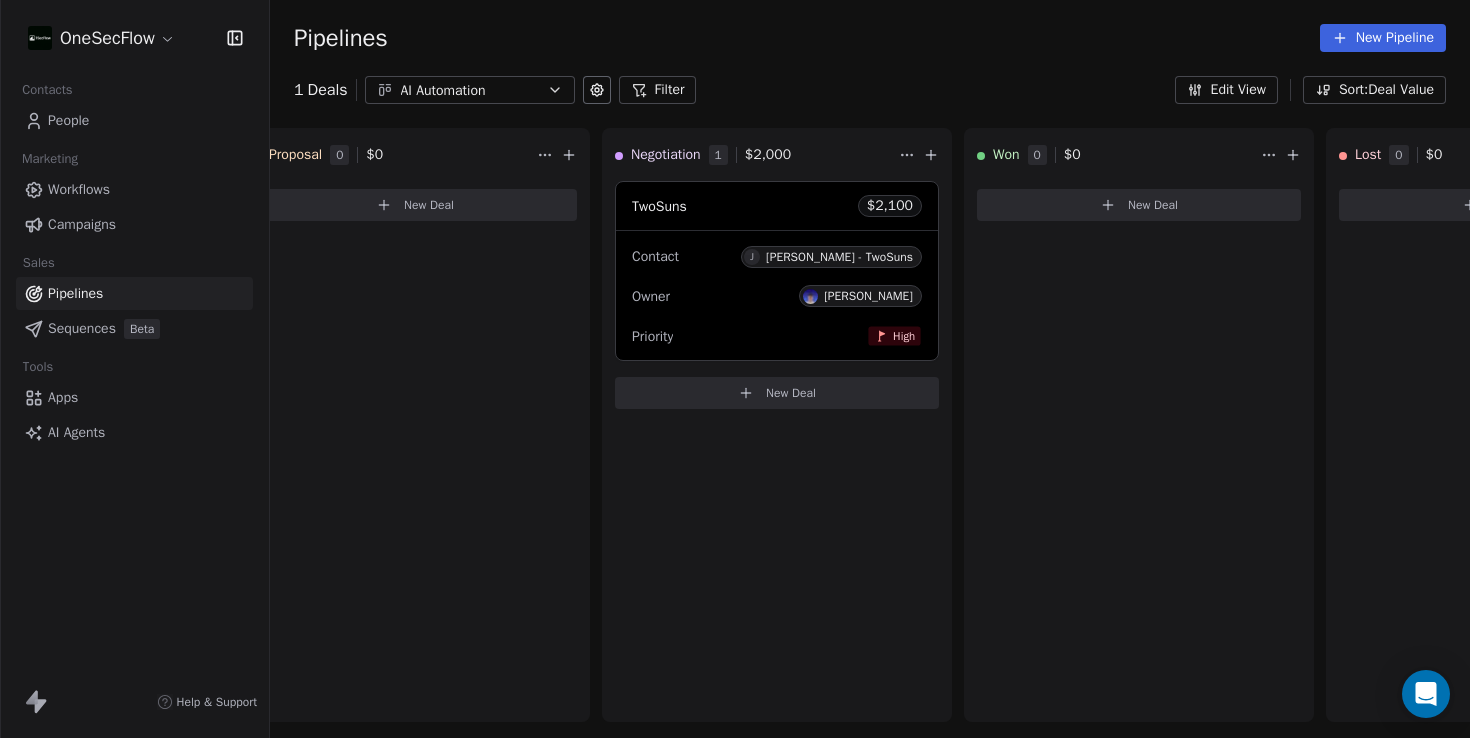 click on "Pipelines  New Pipeline 1 Deals AI Automation Filter  Edit View Sort:  Deal Value New Lead 0 $ 0 New Deal Qualified 0 $ 0 New Deal In Discussion 0 $ 0 New Deal Proposal 0 $ 0 New Deal Negotiation 1 $ 2,000 TwoSuns $ 2,100 Contact J [PERSON_NAME] - TwoSuns Owner [PERSON_NAME] Priority High New Deal Won 0 $ 0 New Deal Lost 0 $ 0 New Deal
To pick up a draggable item, press the space bar.
While dragging, use the arrow keys to move the item.
Press space again to drop the item in its new position, or press escape to cancel." at bounding box center [870, 369] 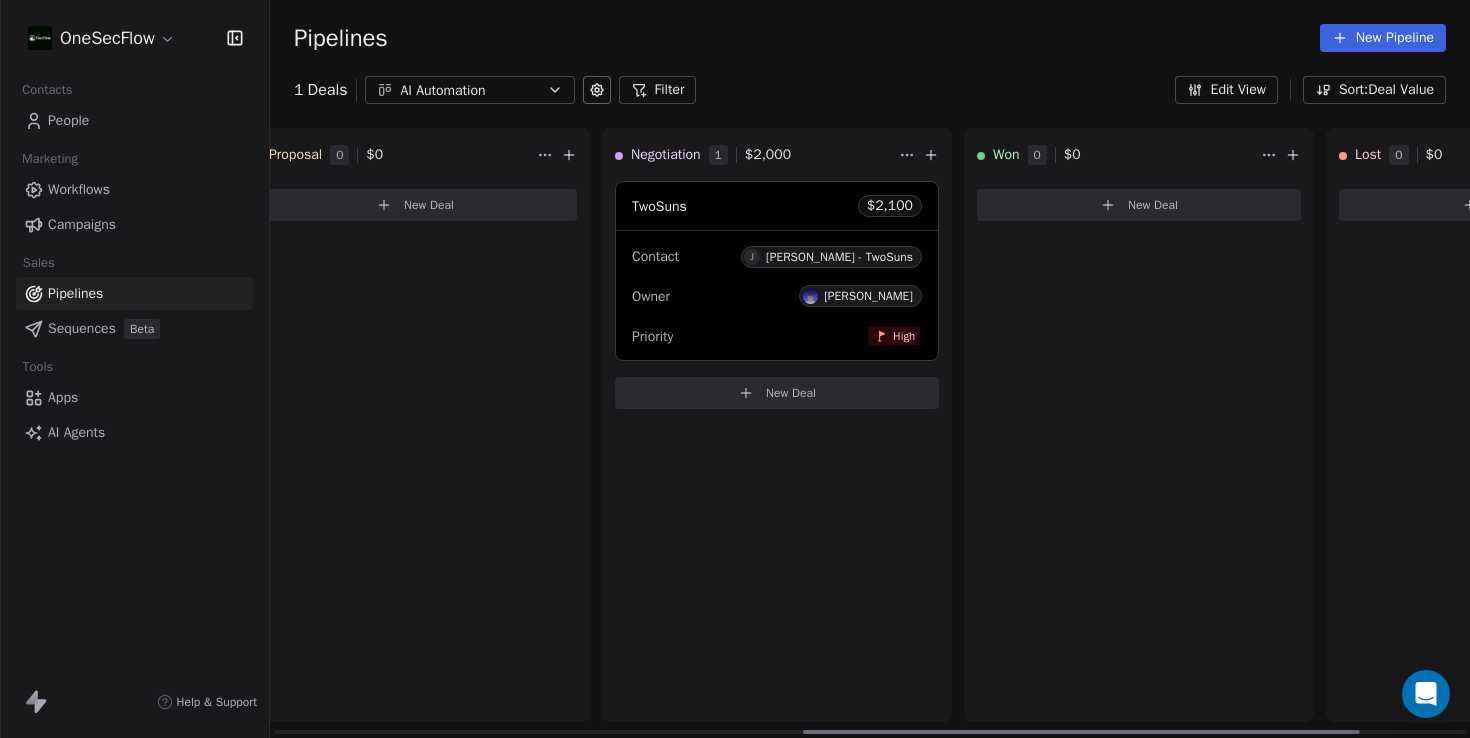 click 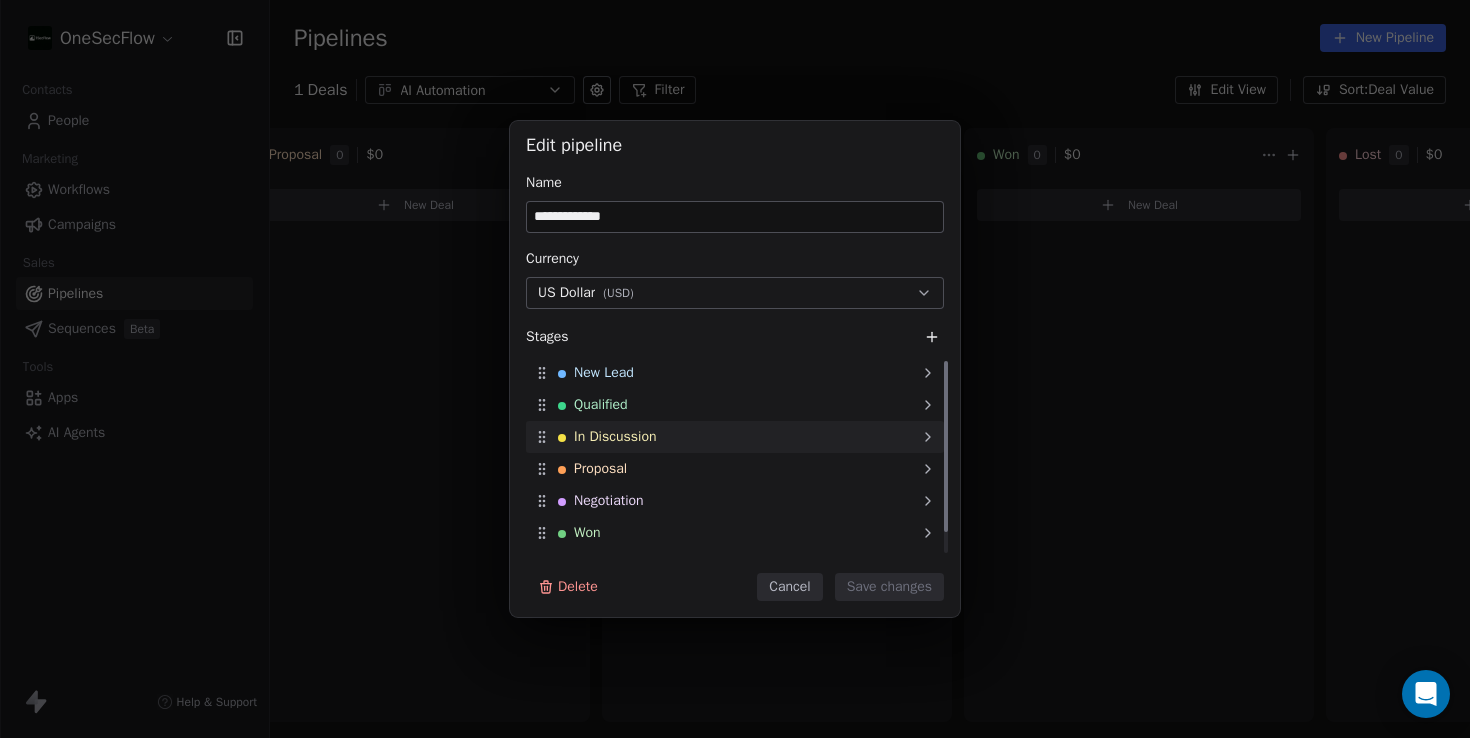 click on "In Discussion" at bounding box center (615, 437) 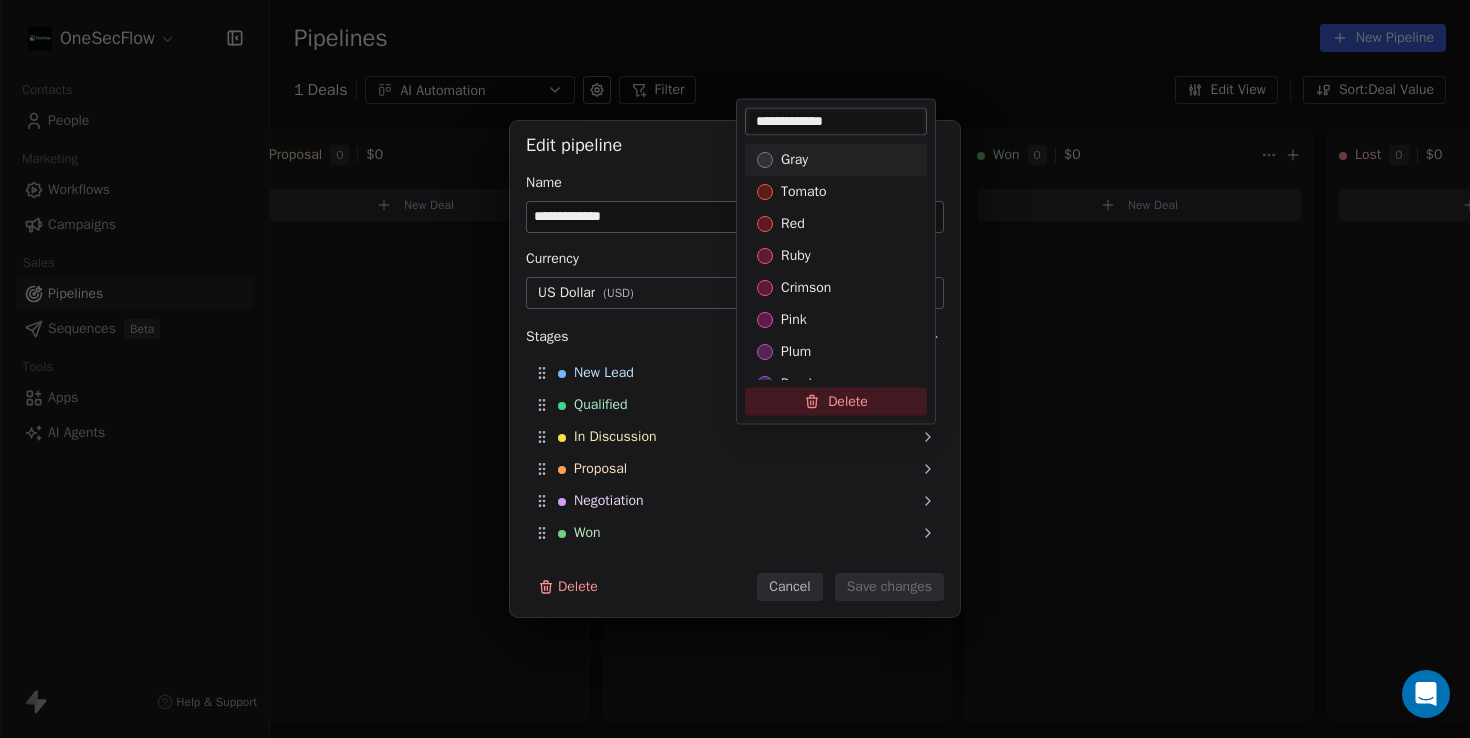 click on "**********" at bounding box center (735, 369) 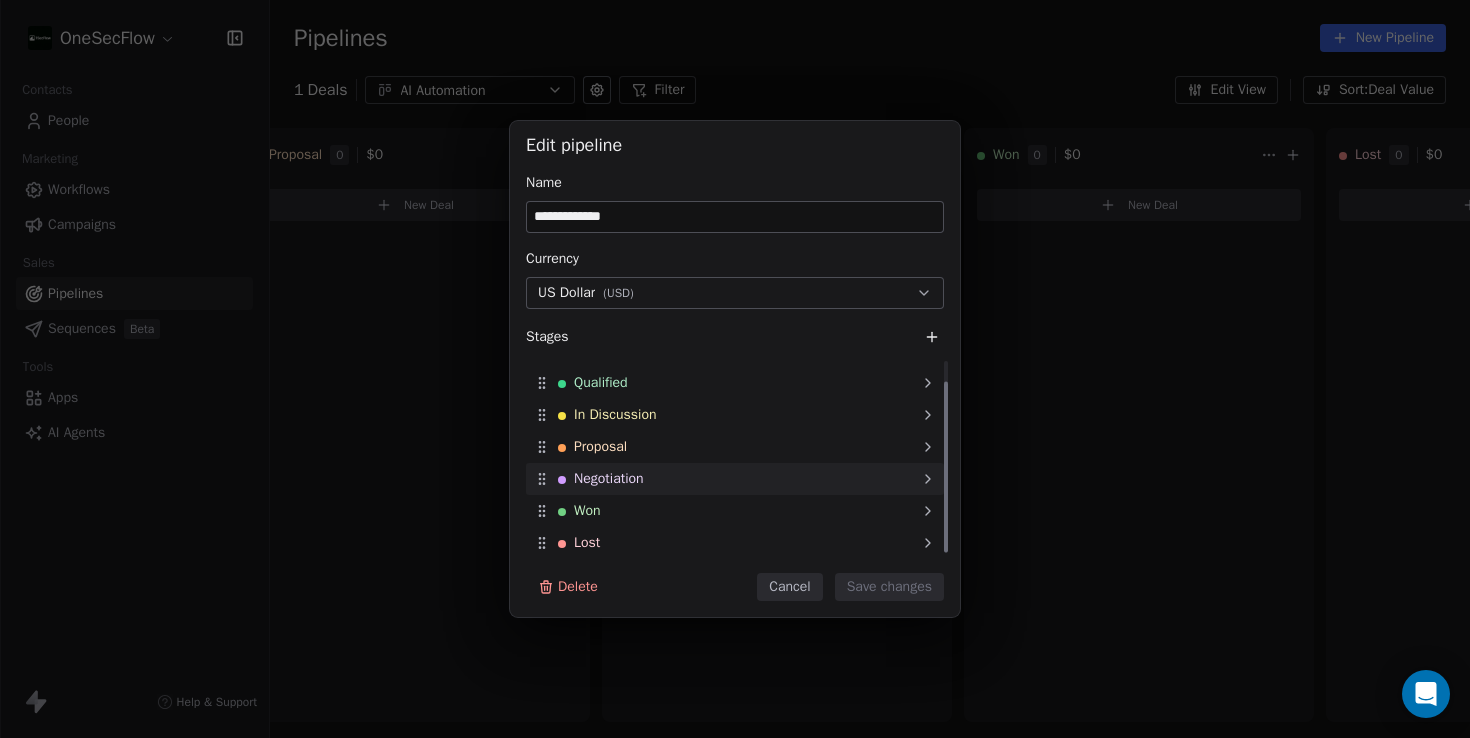scroll, scrollTop: 24, scrollLeft: 0, axis: vertical 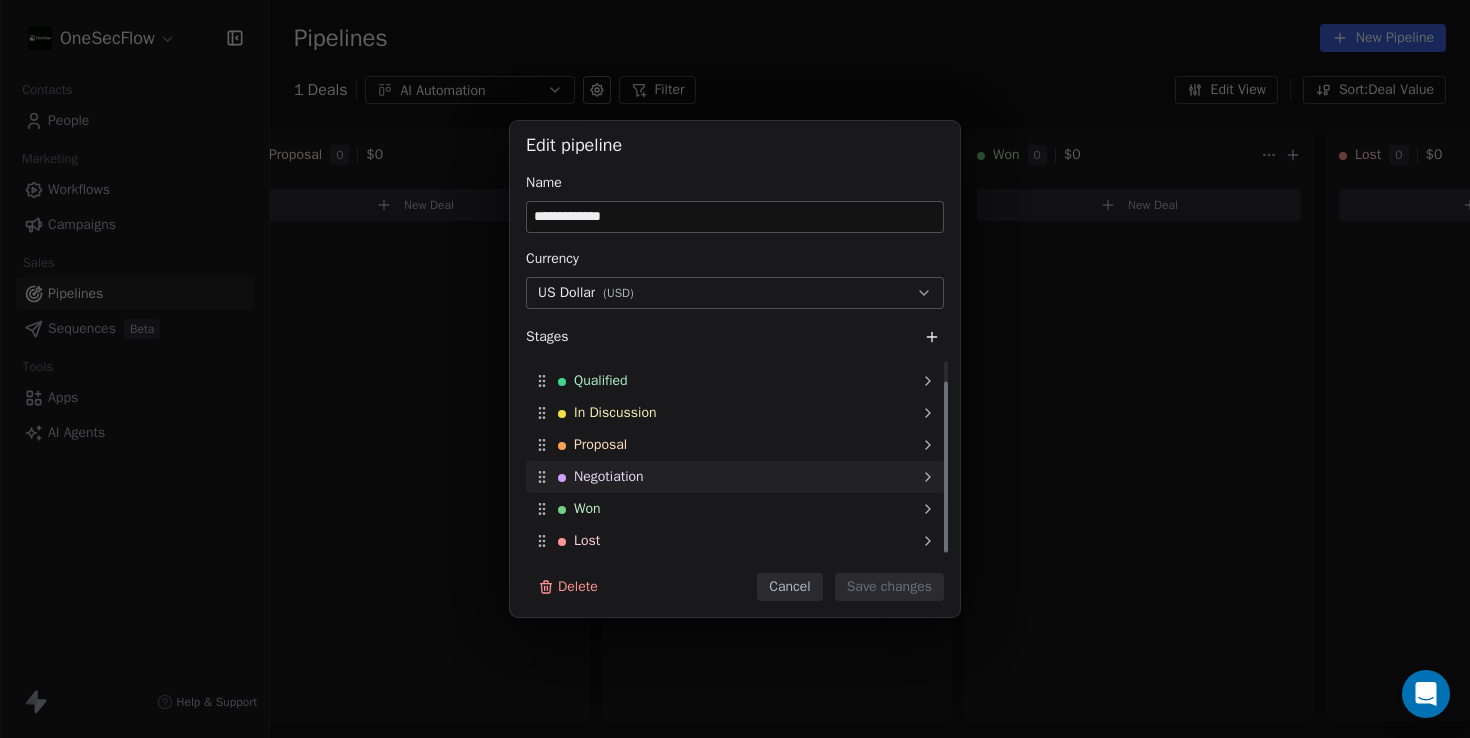 click on "Negotiation" at bounding box center (609, 477) 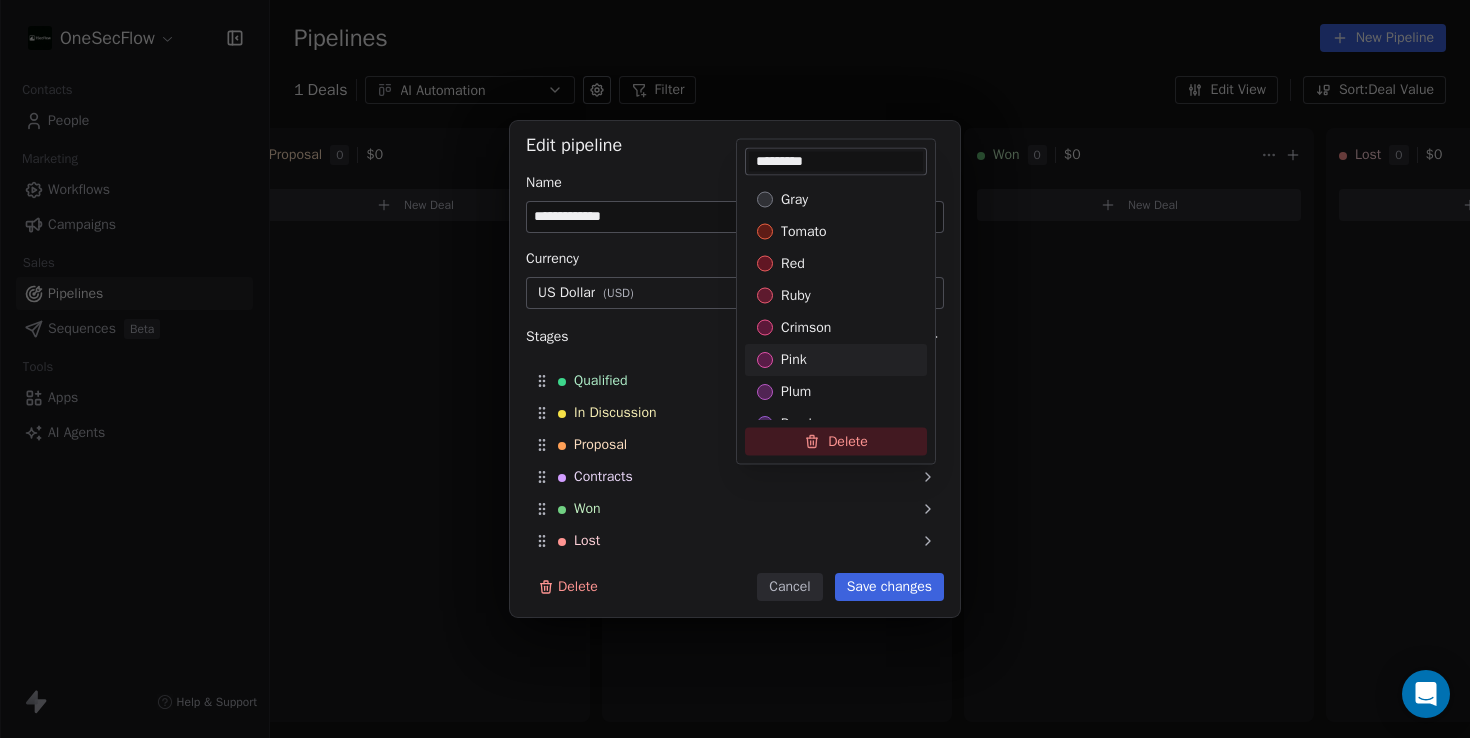 type on "*********" 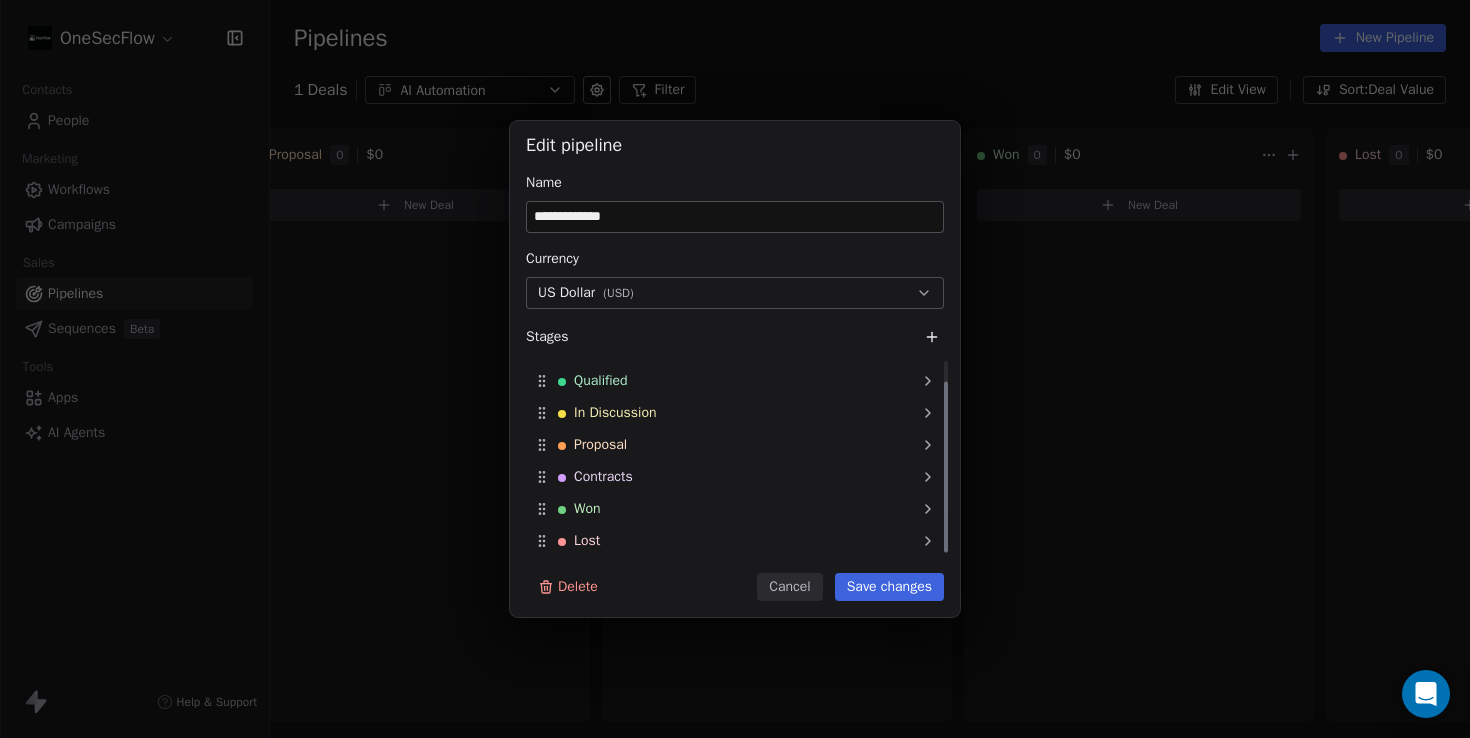 click on "Won" at bounding box center [735, 509] 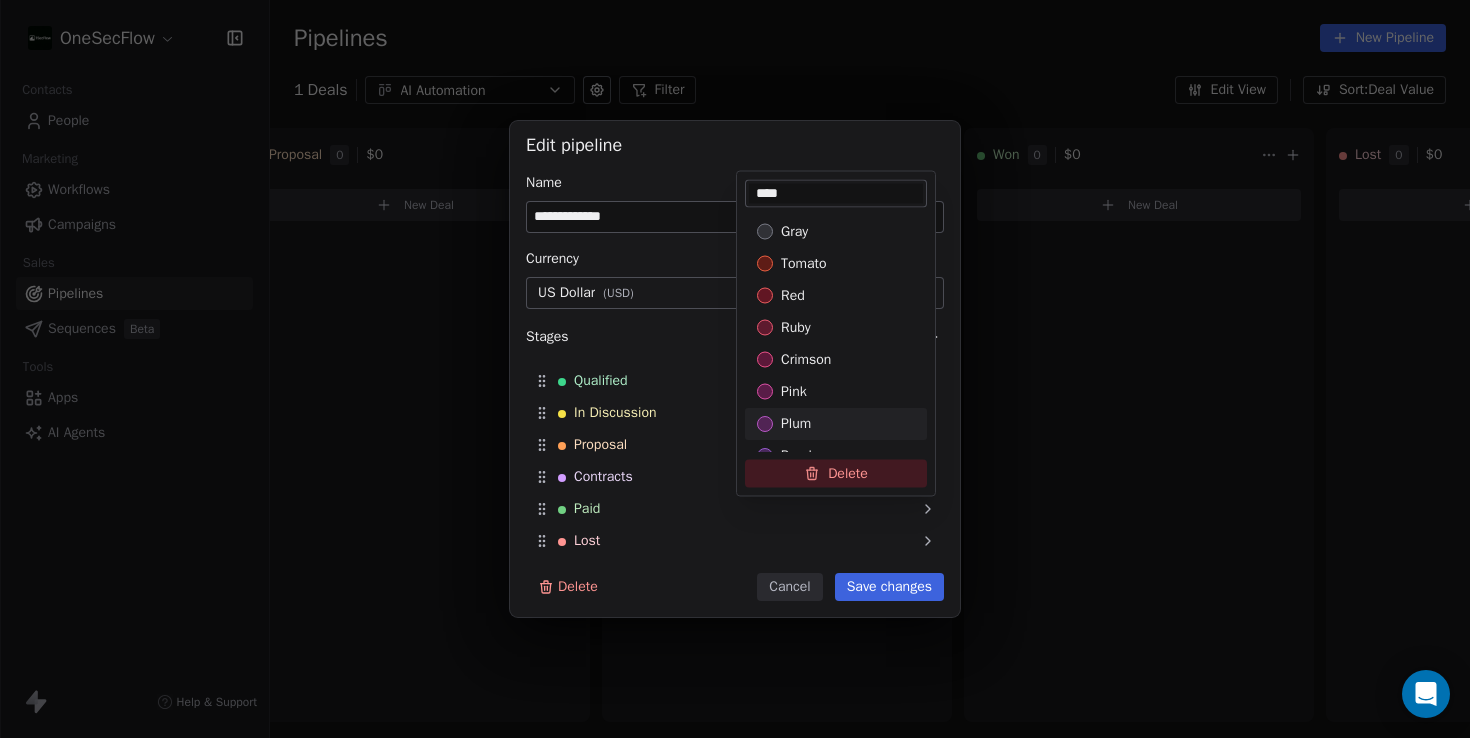 type on "****" 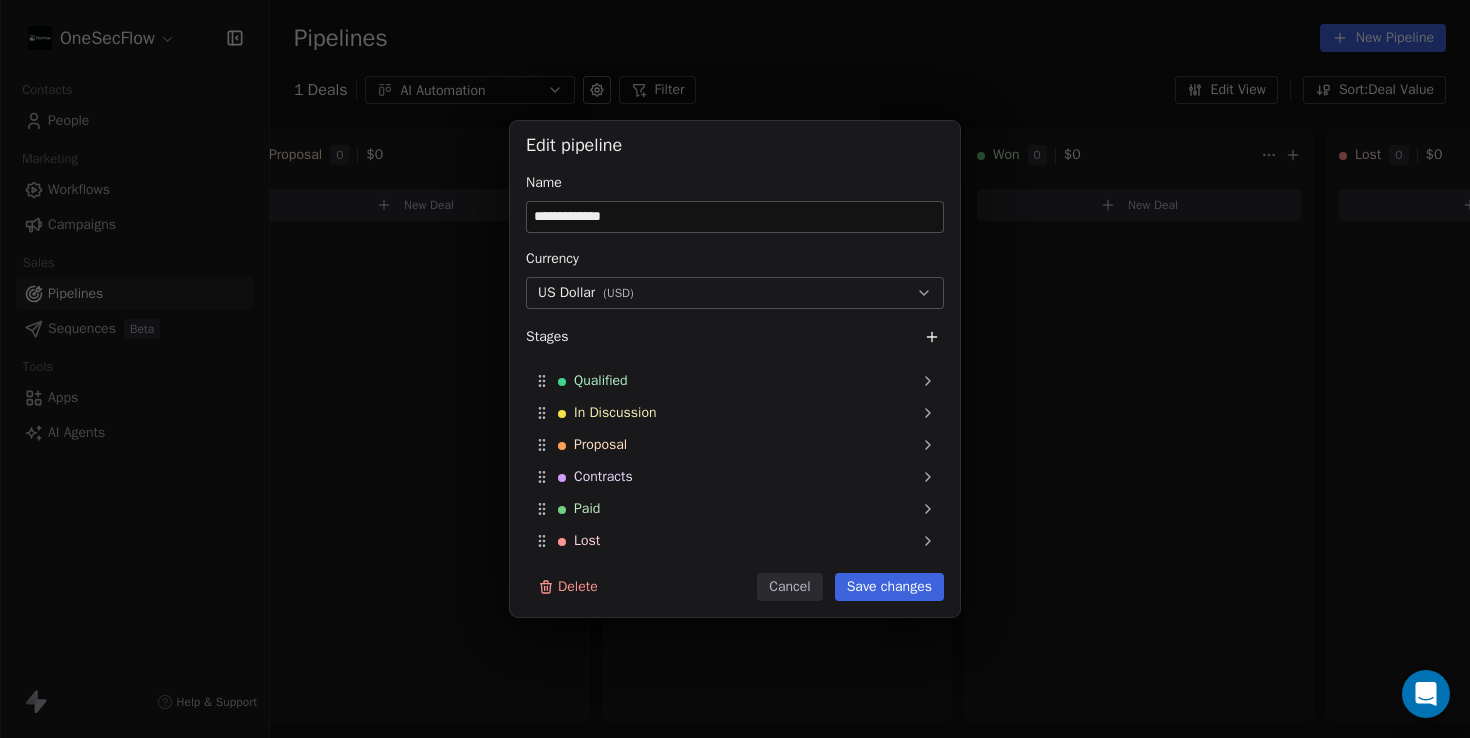 click on "Save changes" at bounding box center [889, 587] 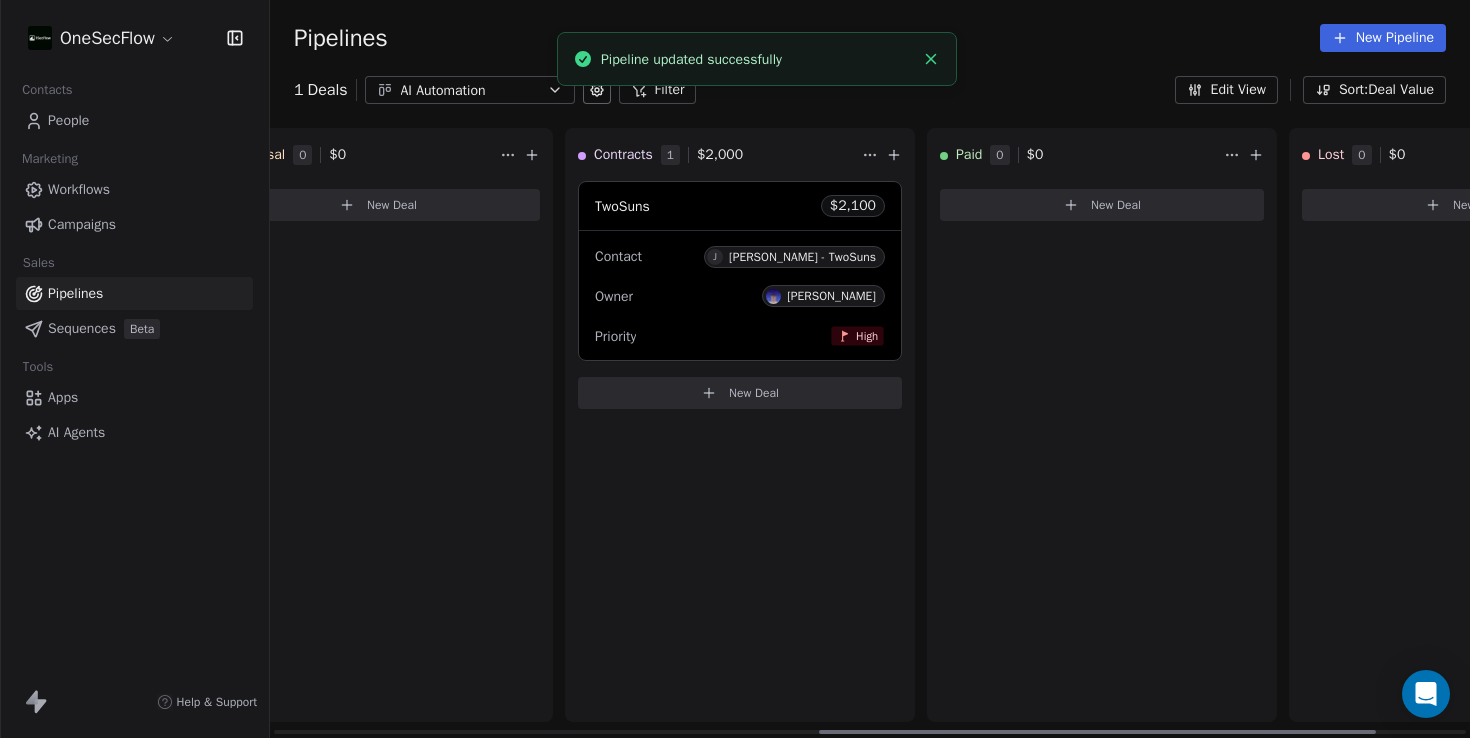 scroll, scrollTop: 0, scrollLeft: 1175, axis: horizontal 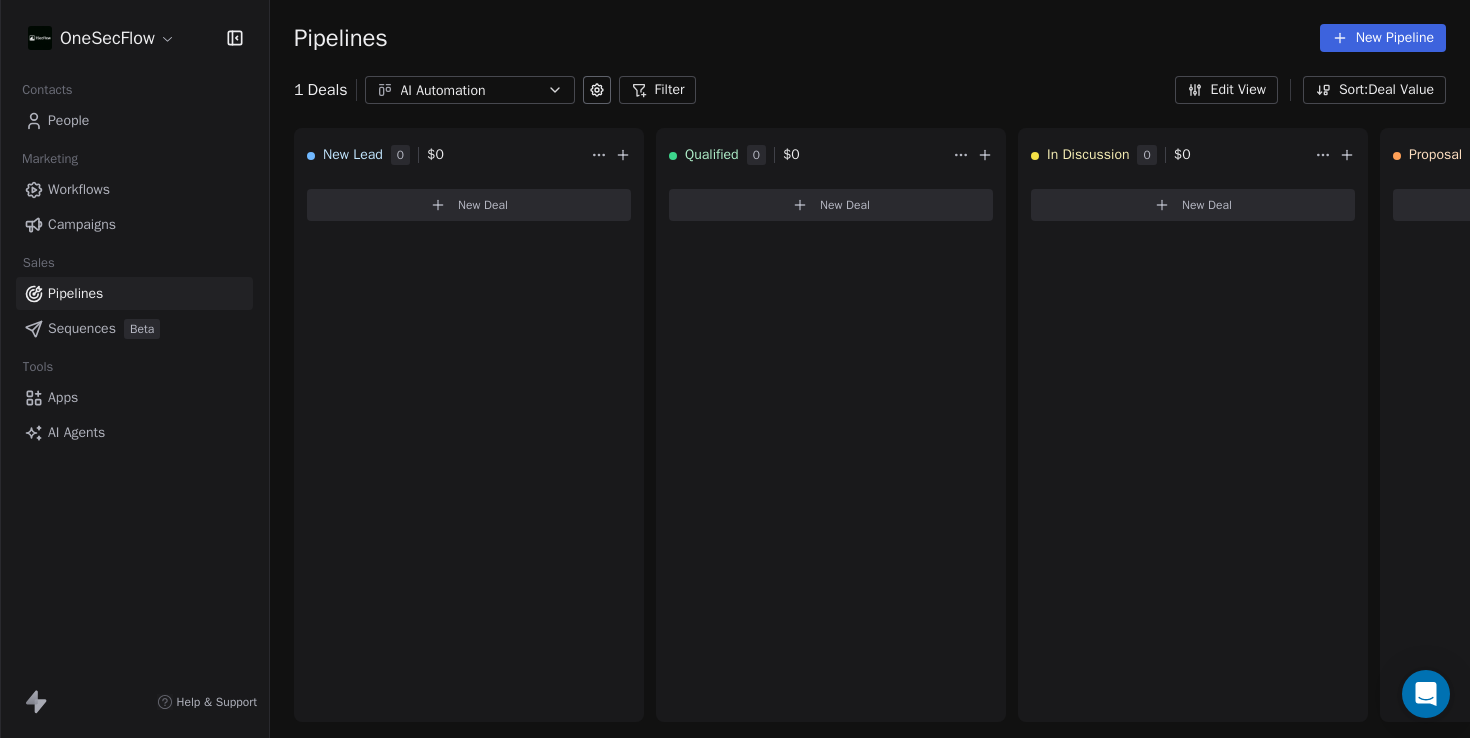 click on "Apps" at bounding box center (134, 397) 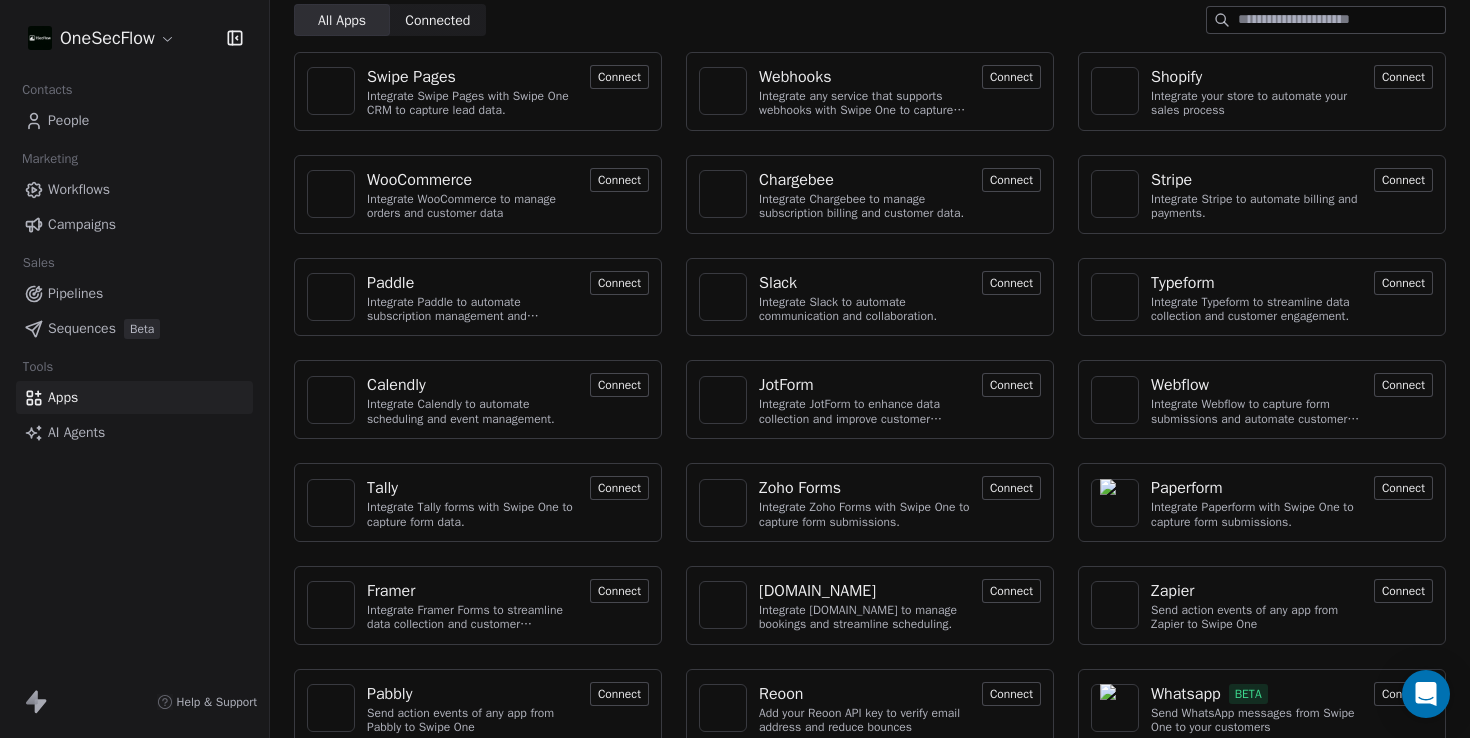 scroll, scrollTop: 0, scrollLeft: 0, axis: both 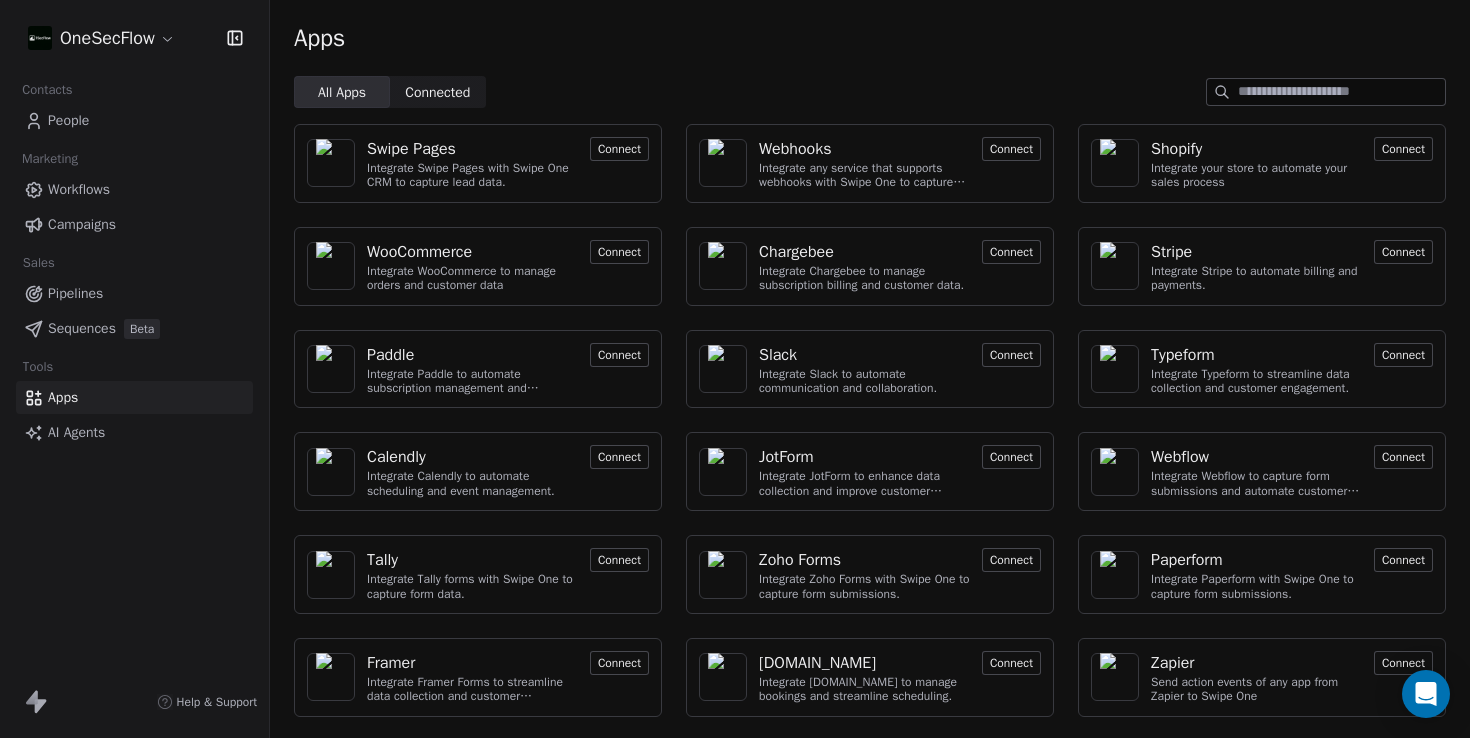 click on "People" at bounding box center [134, 120] 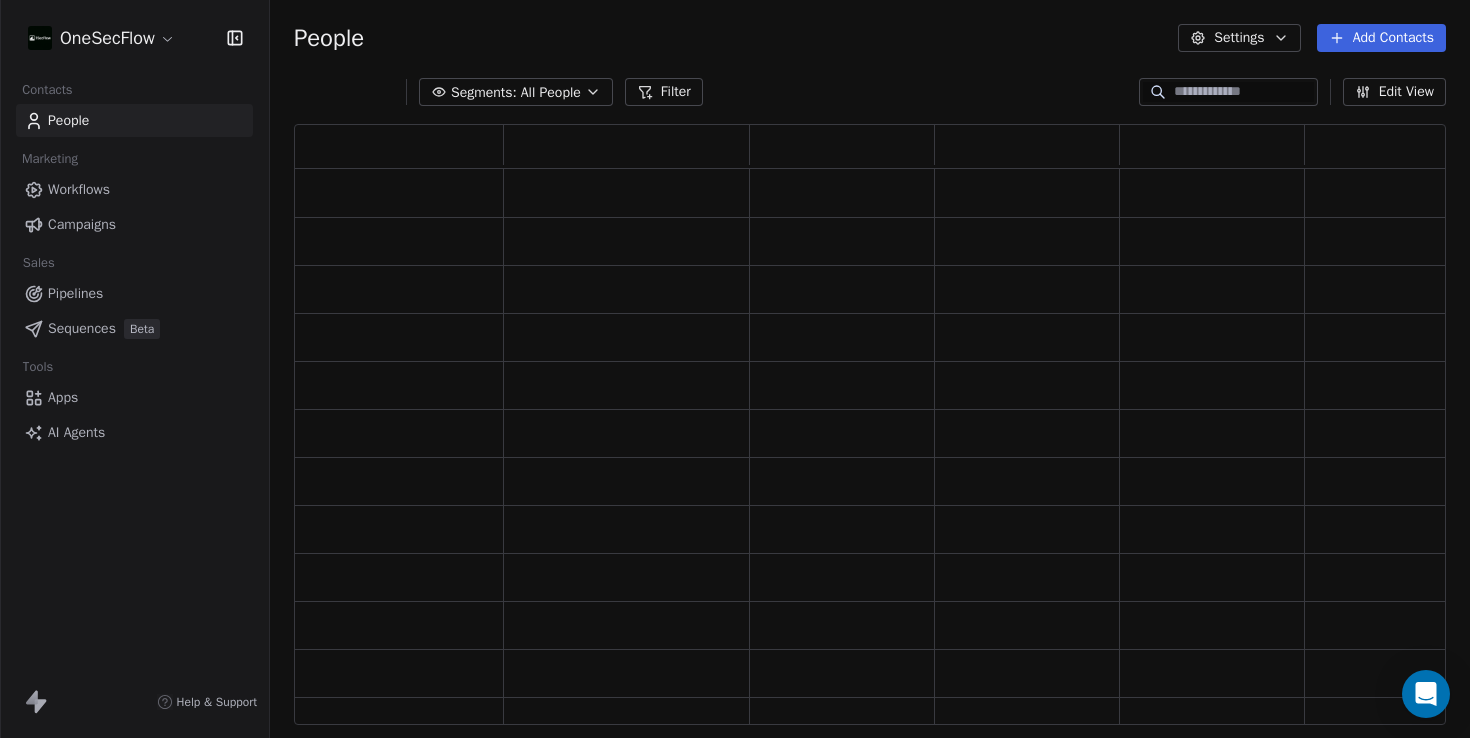 scroll, scrollTop: 0, scrollLeft: 1, axis: horizontal 